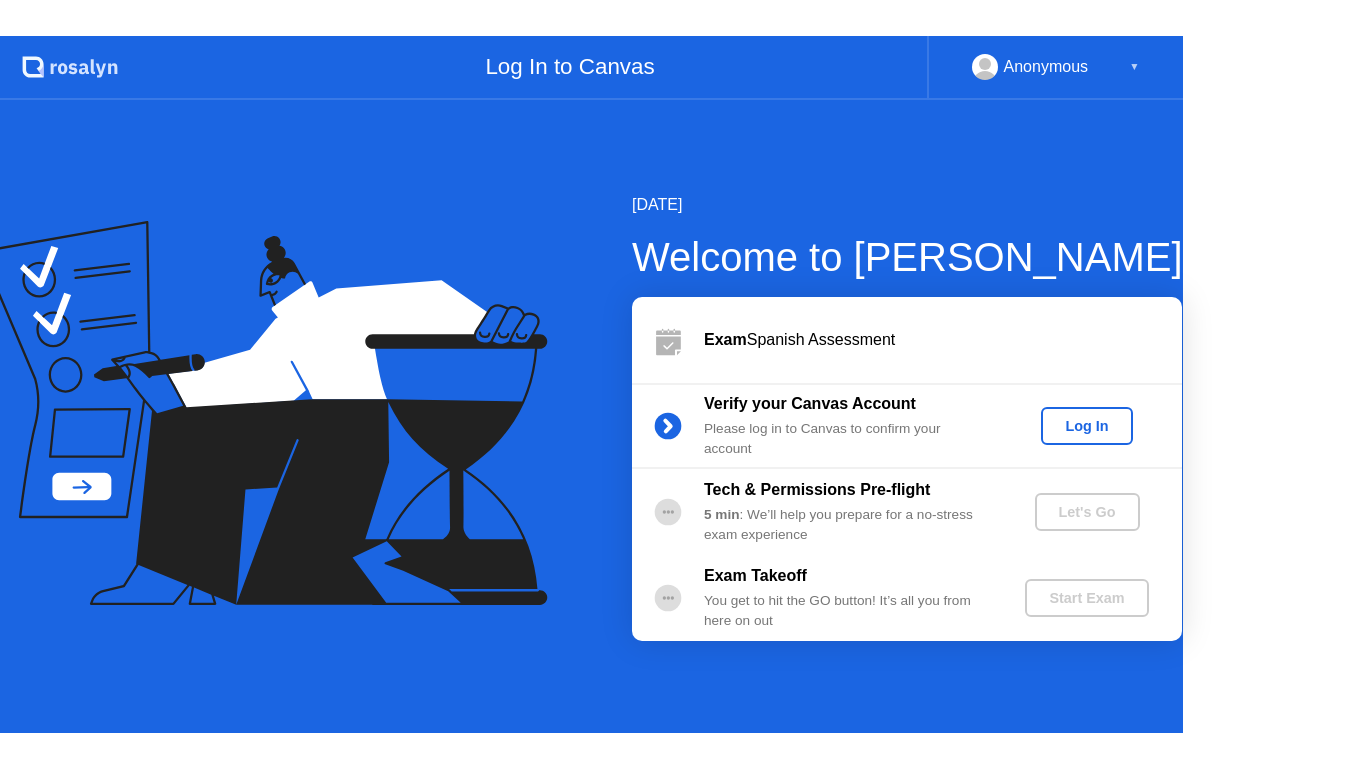 scroll, scrollTop: 0, scrollLeft: 0, axis: both 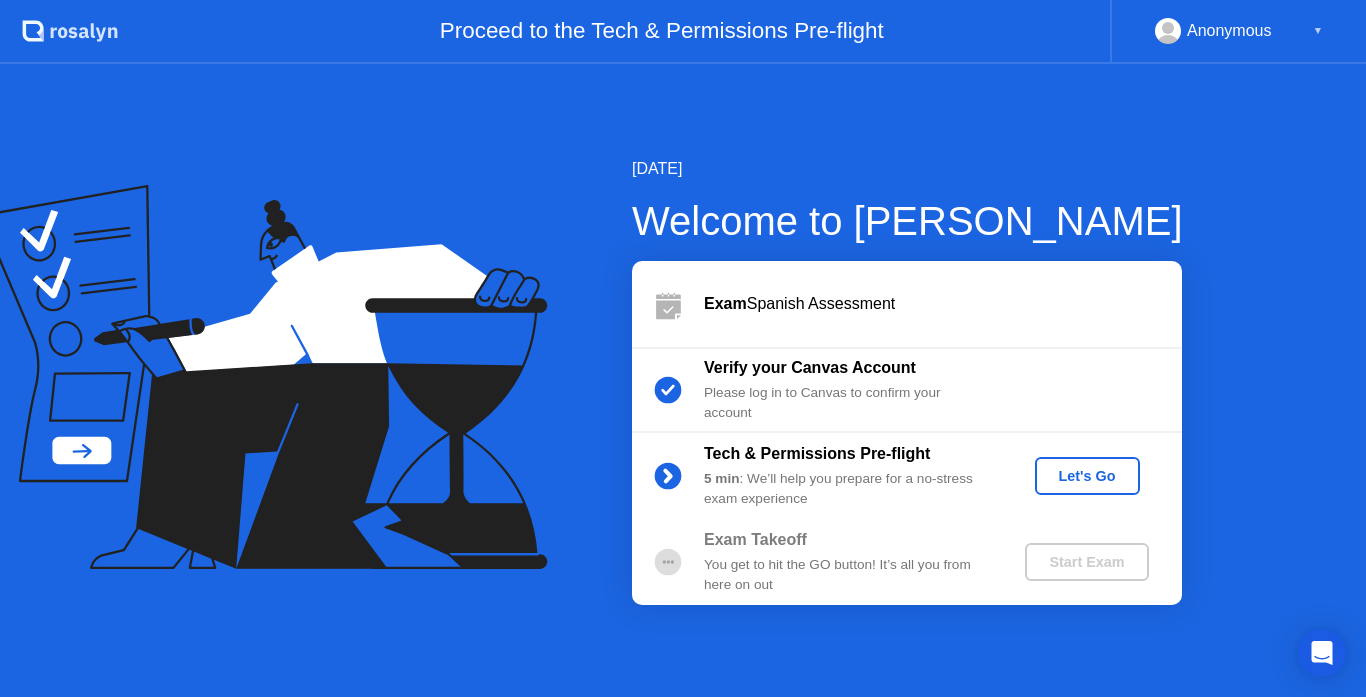 click on "Let's Go" 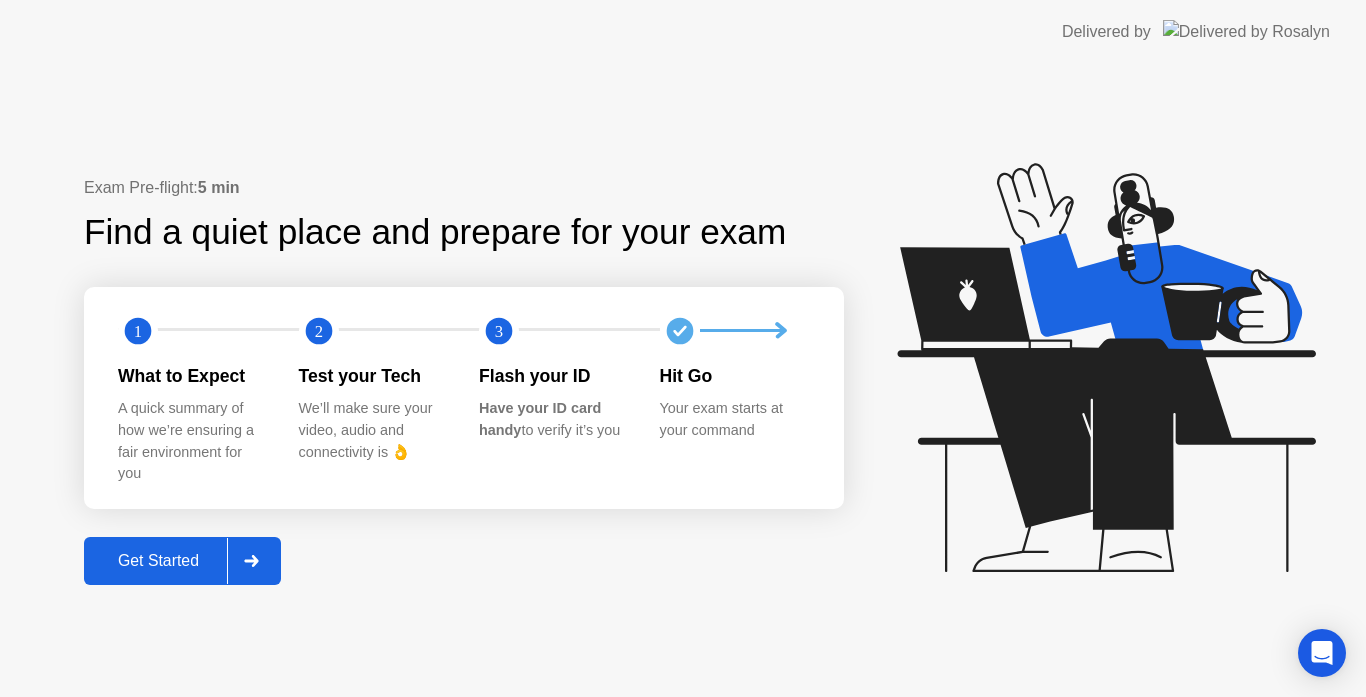 click on "Get Started" 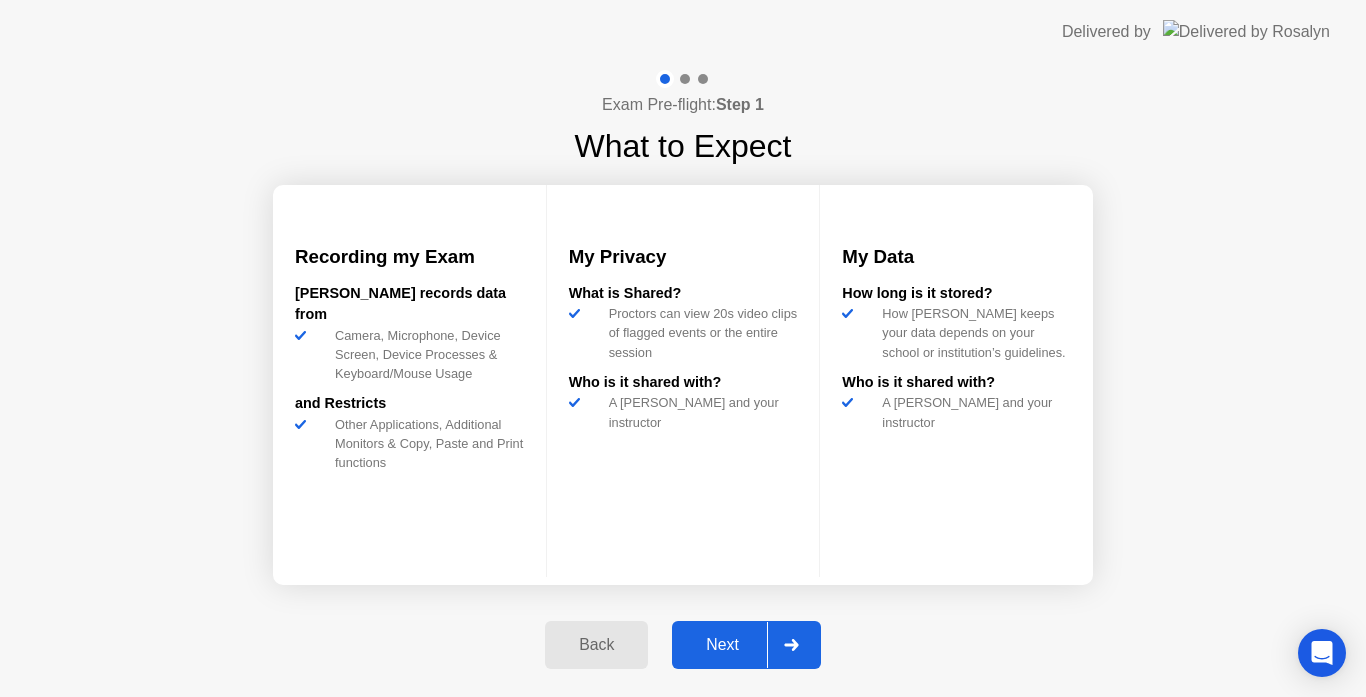 click on "Next" 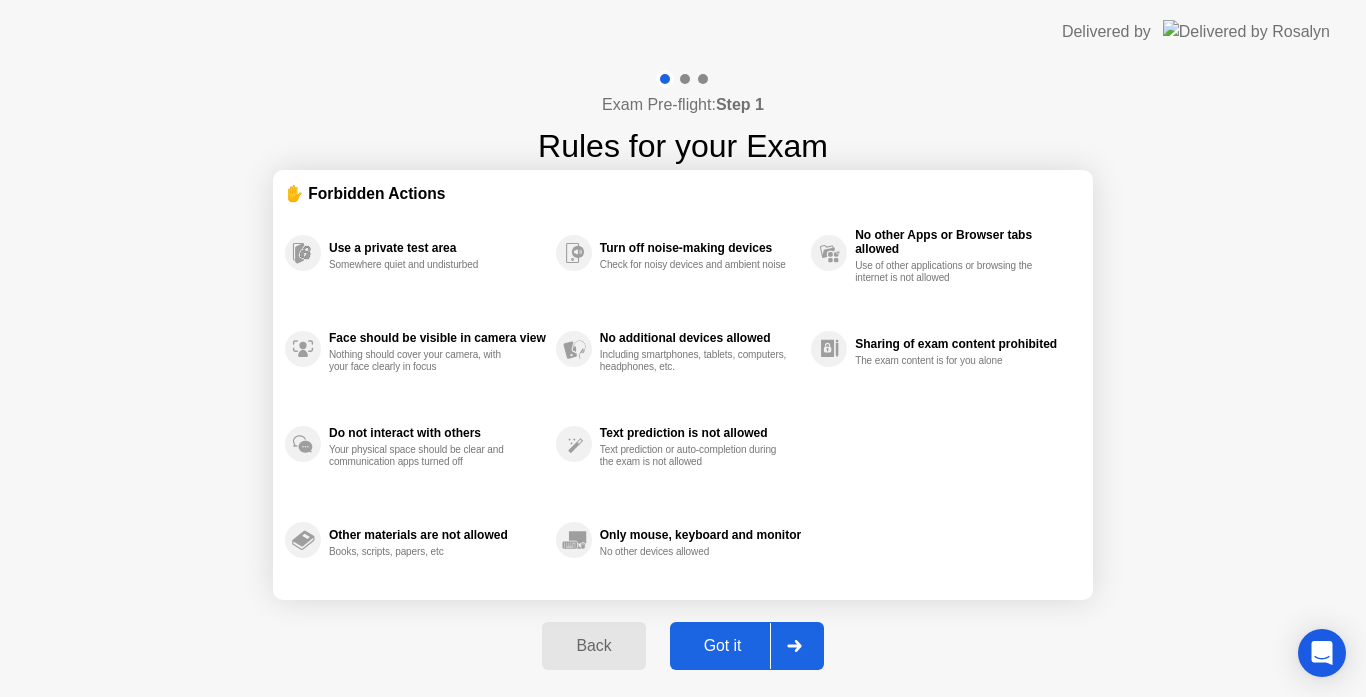 click on "Got it" 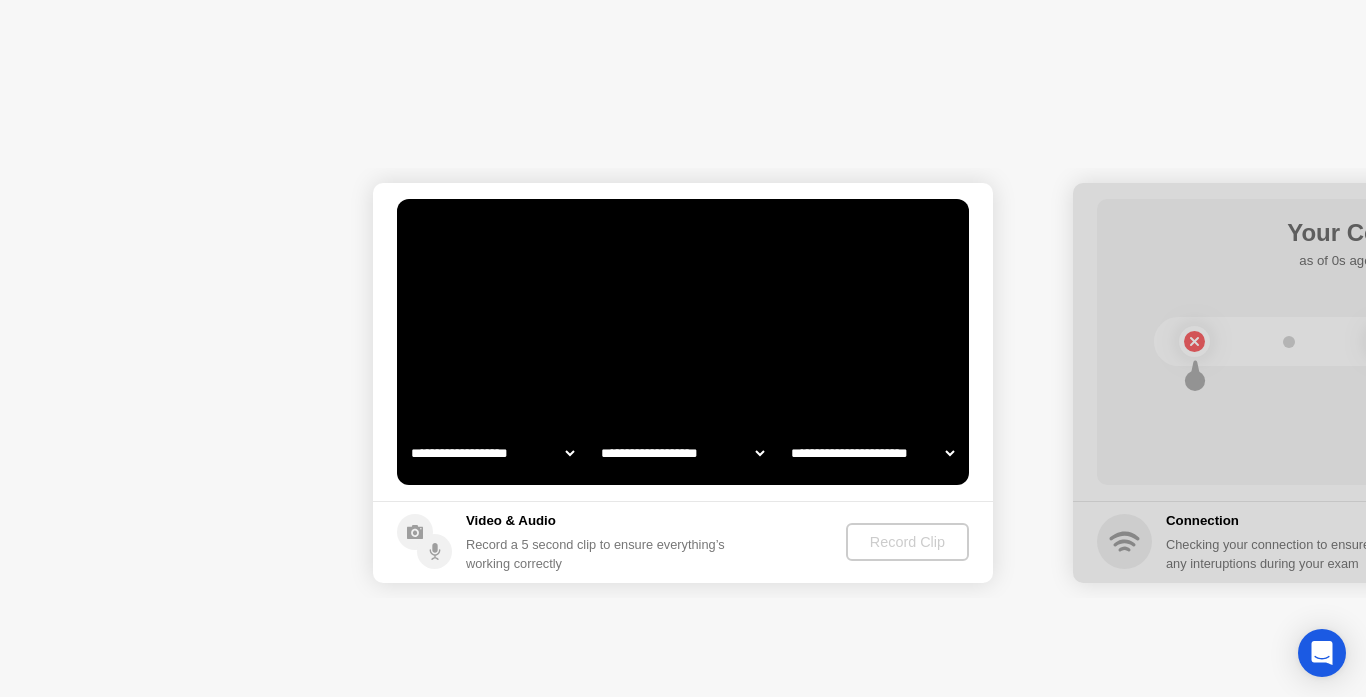 select on "**********" 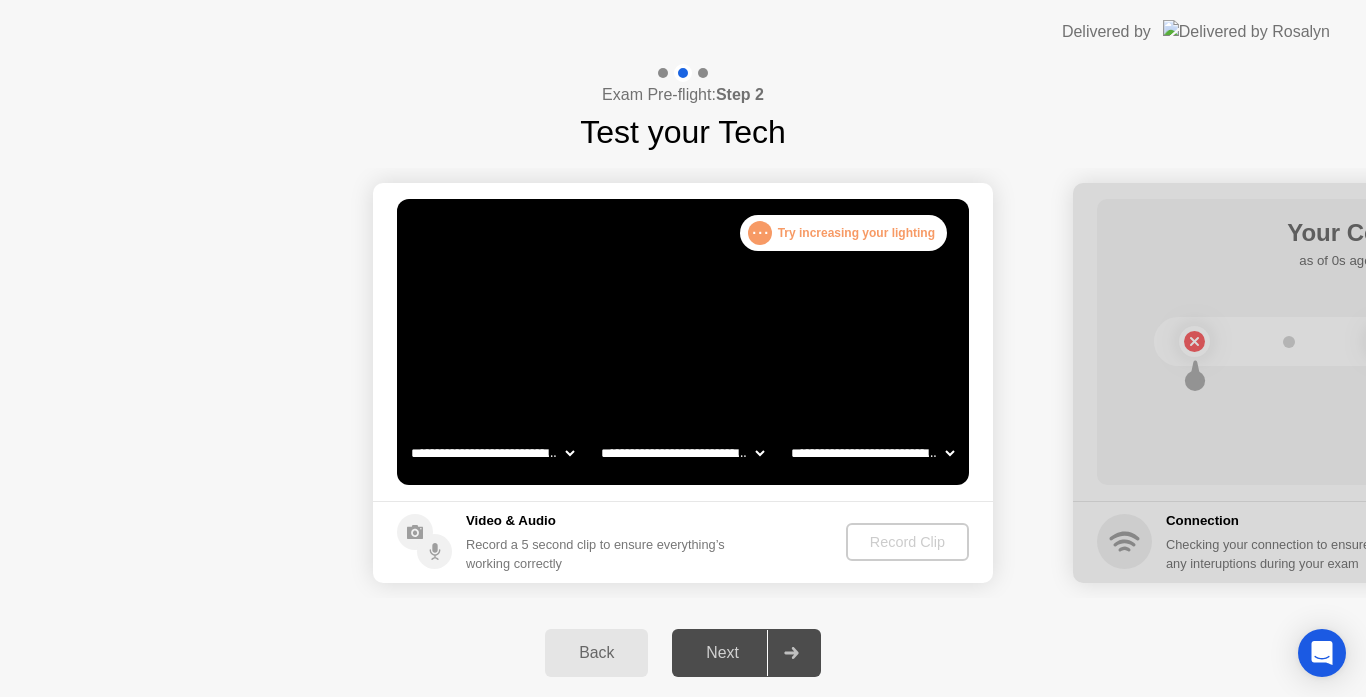 click on "**********" 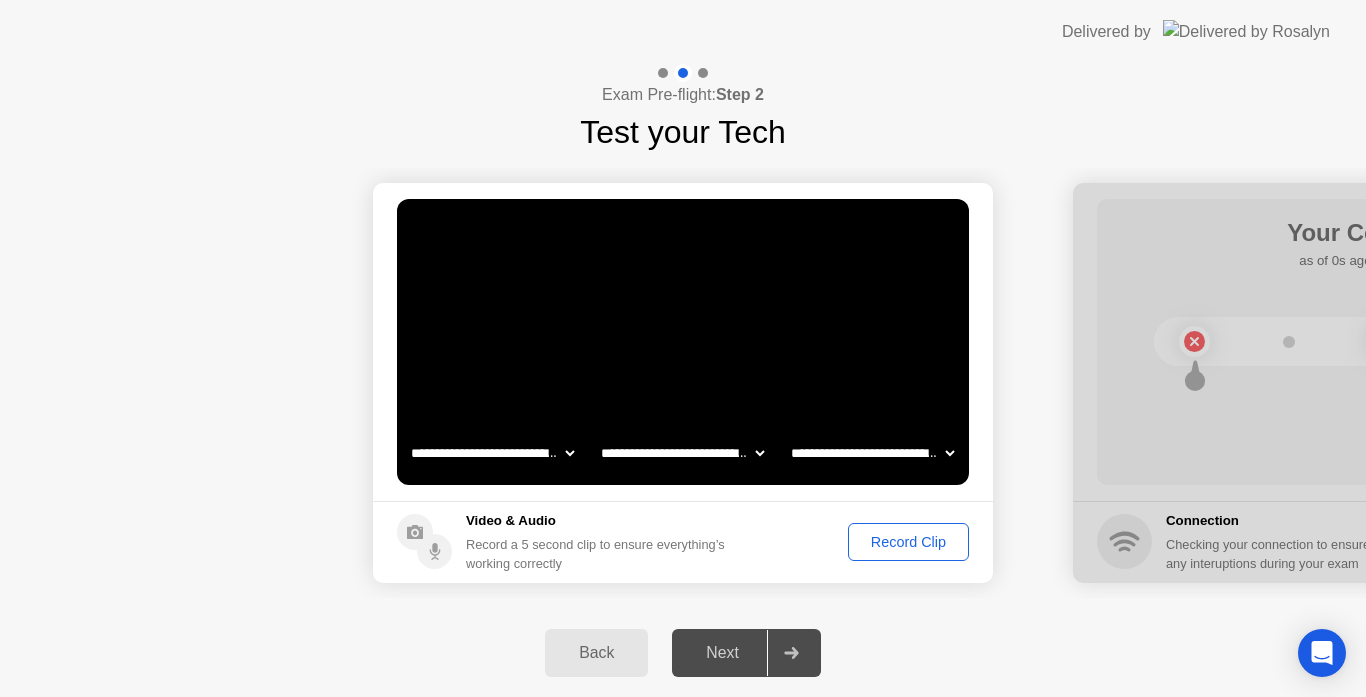 click on "**********" 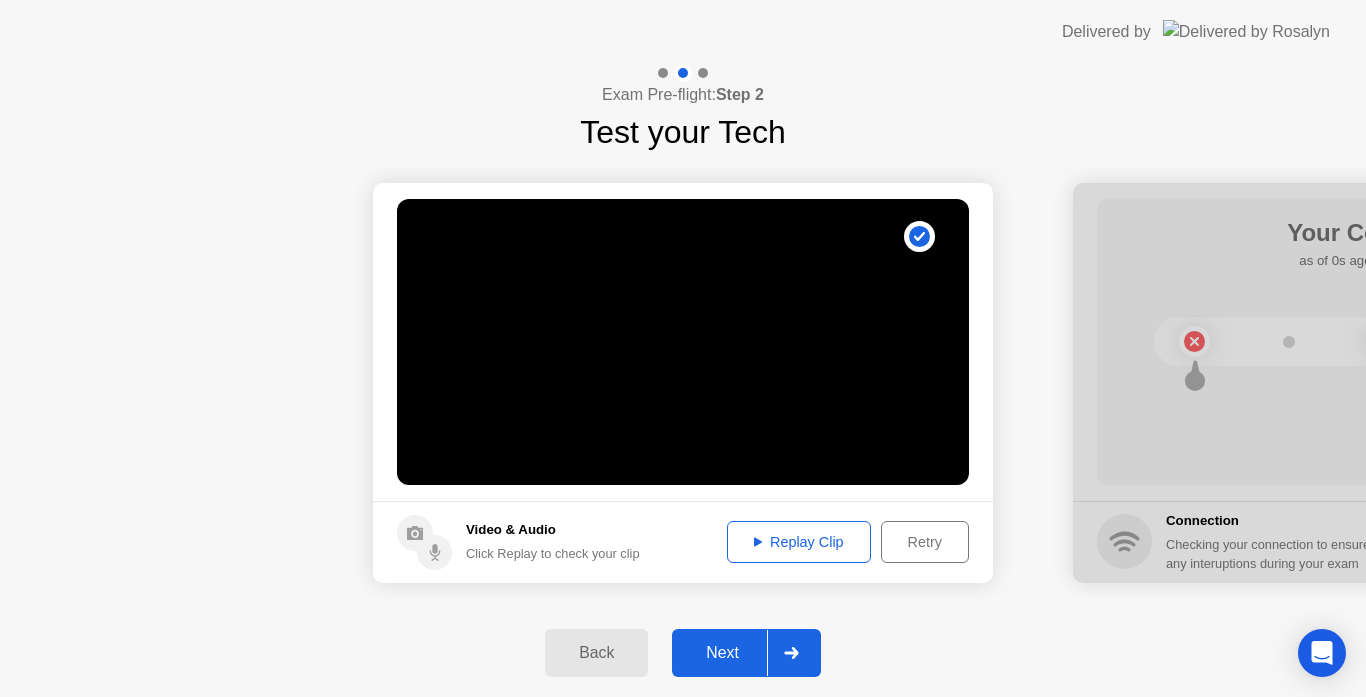 click on "Replay Clip" 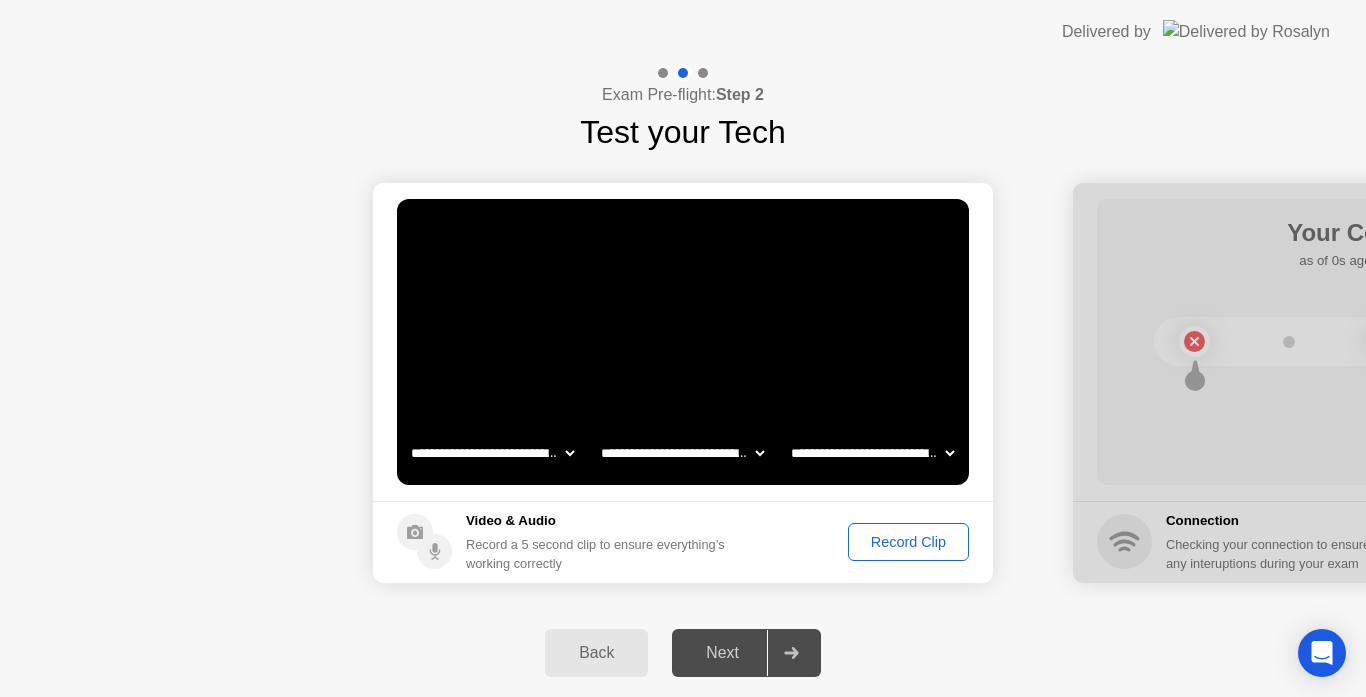 click on "Record Clip" 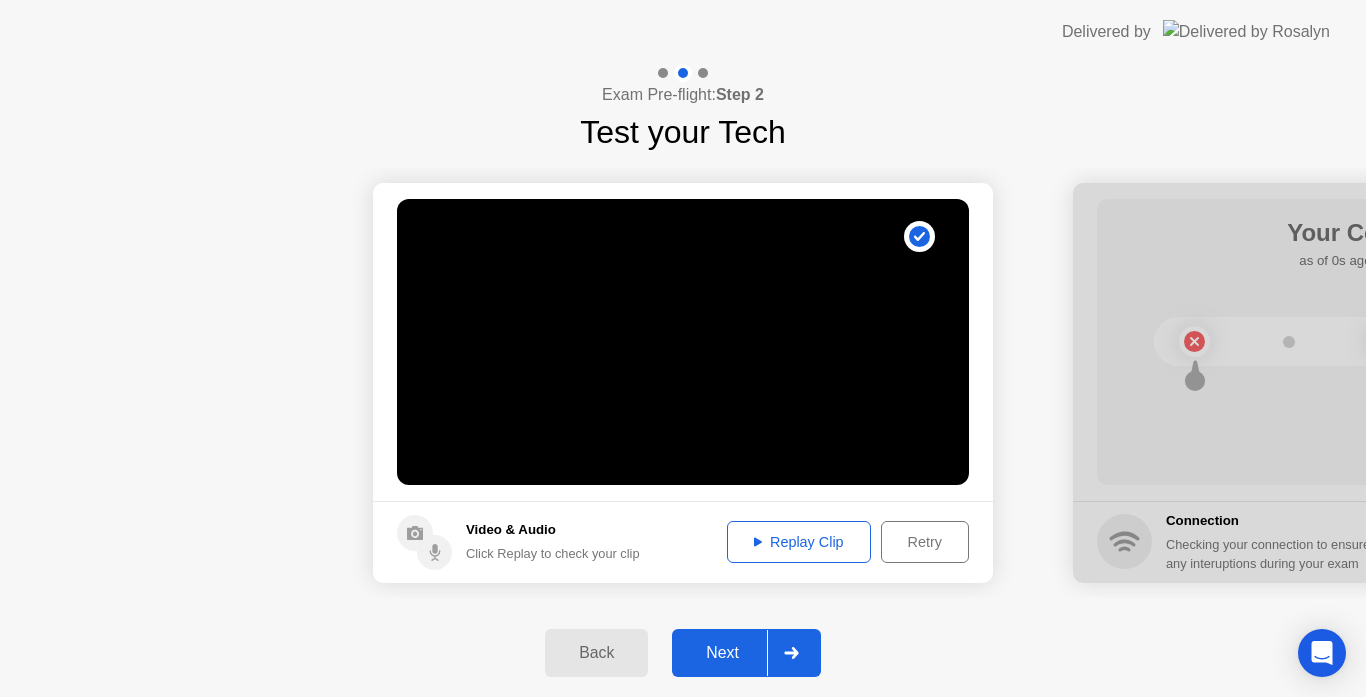 click on "Replay Clip" 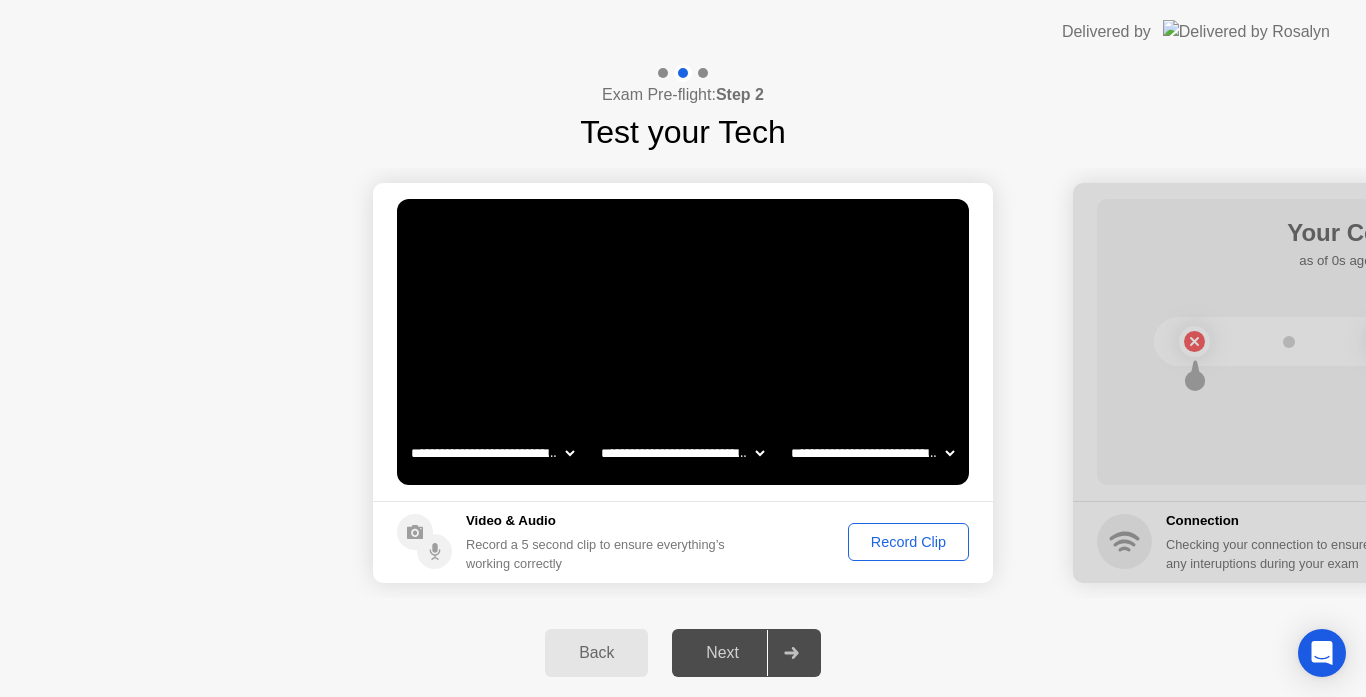 click on "Record Clip" 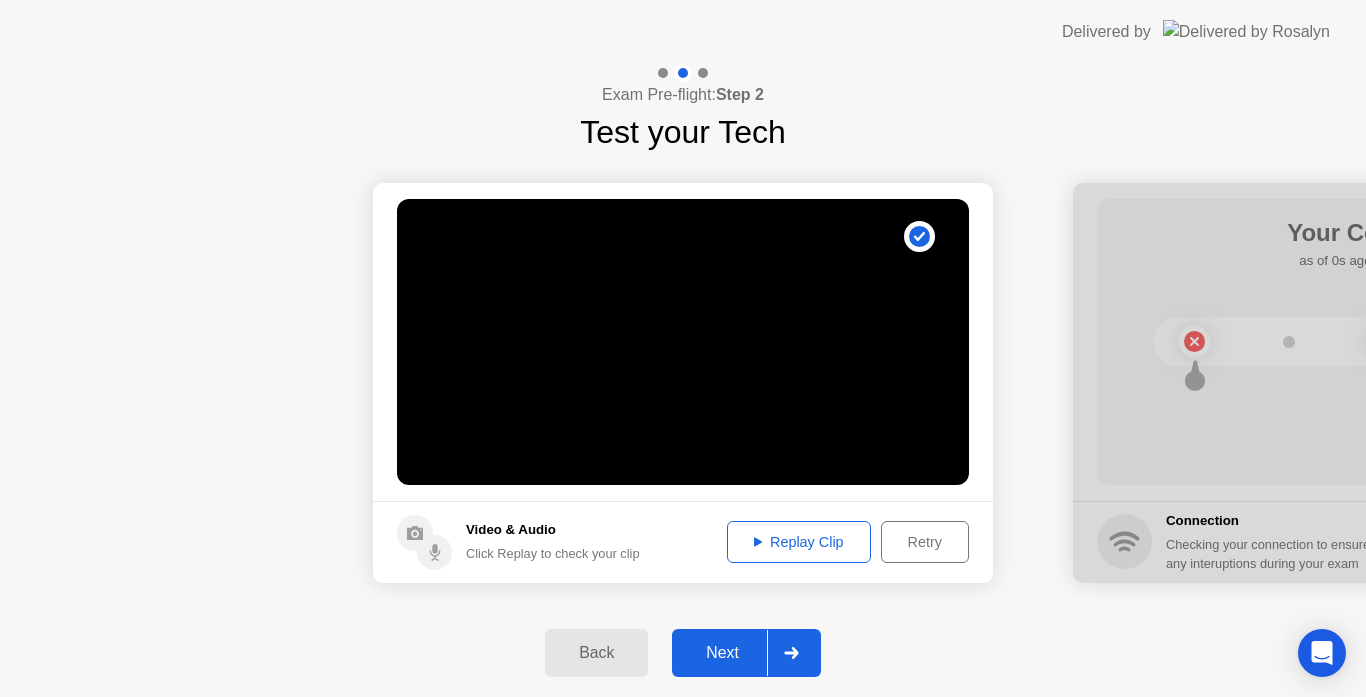 click on "Next" 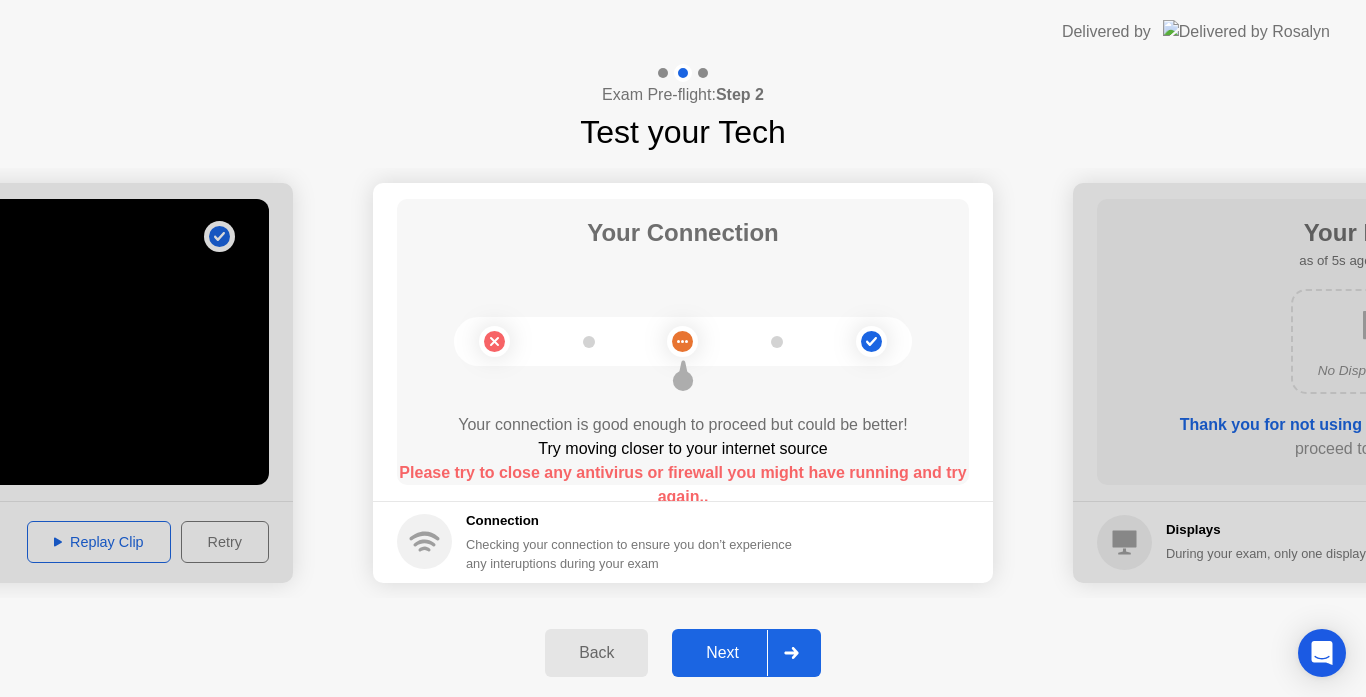 click on "Next" 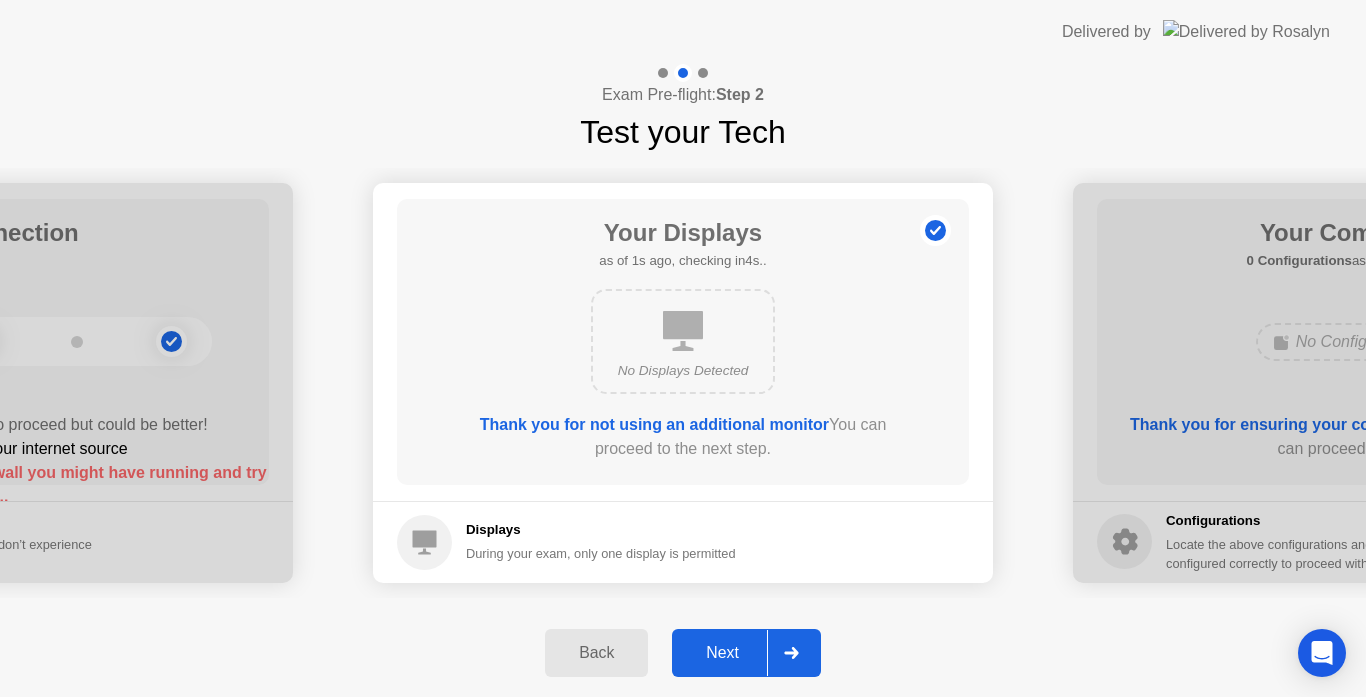 click on "Next" 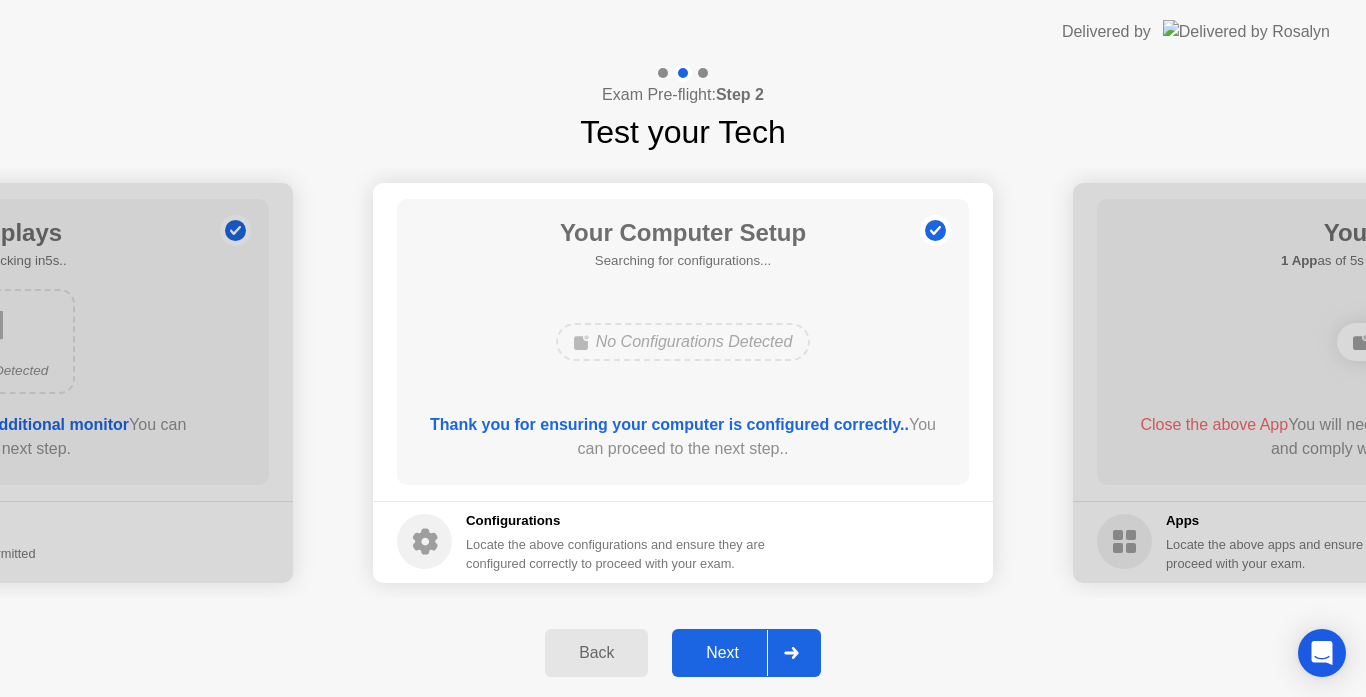 click on "Next" 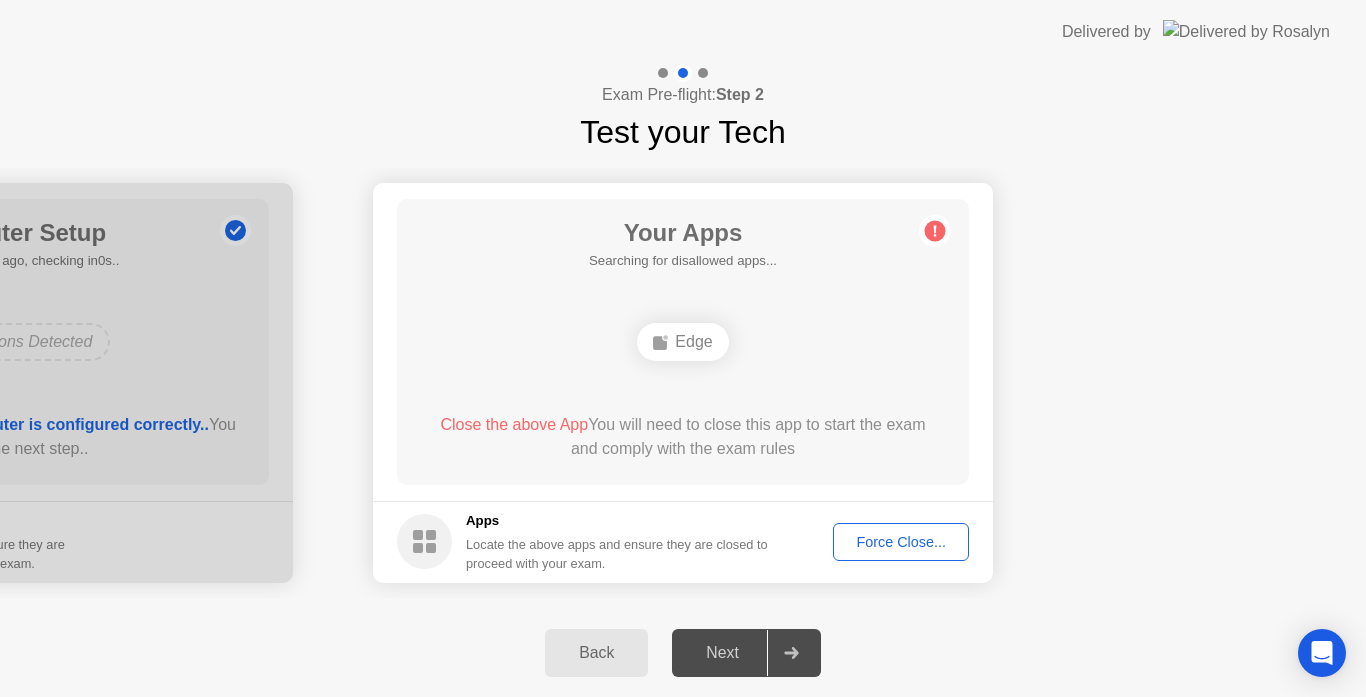 click on "Back" 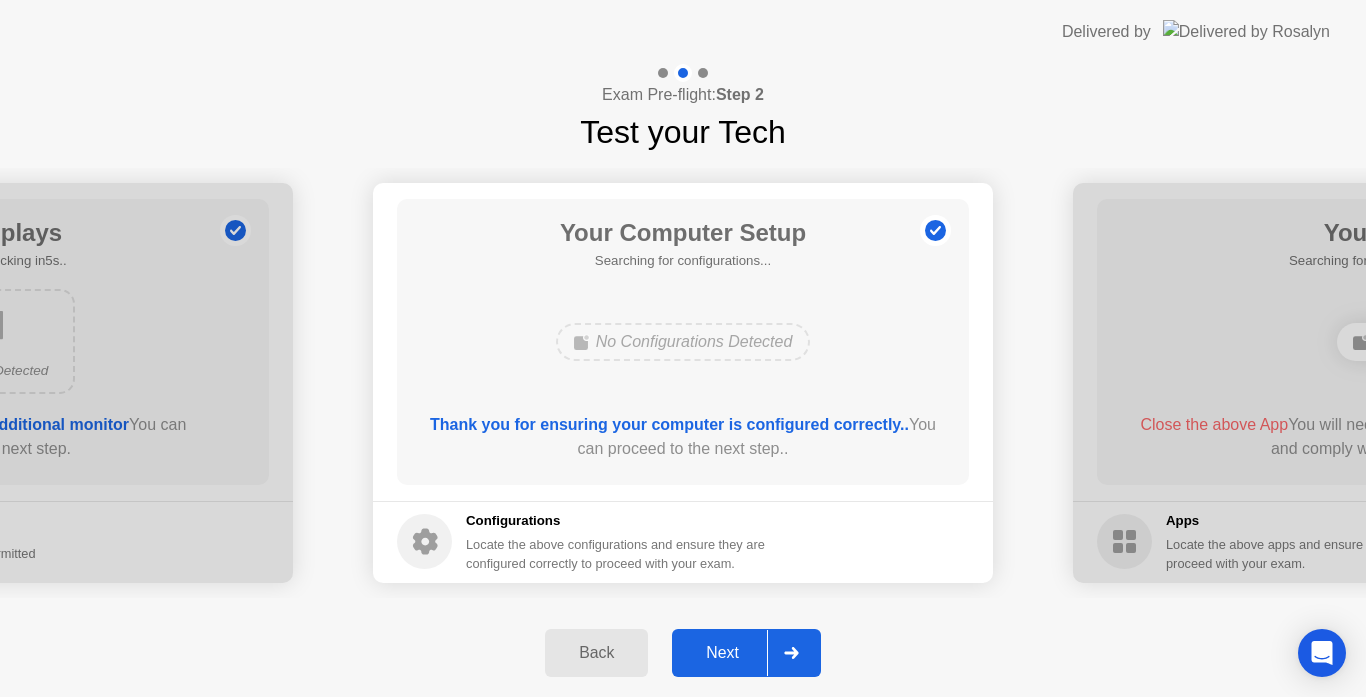 click on "Next" 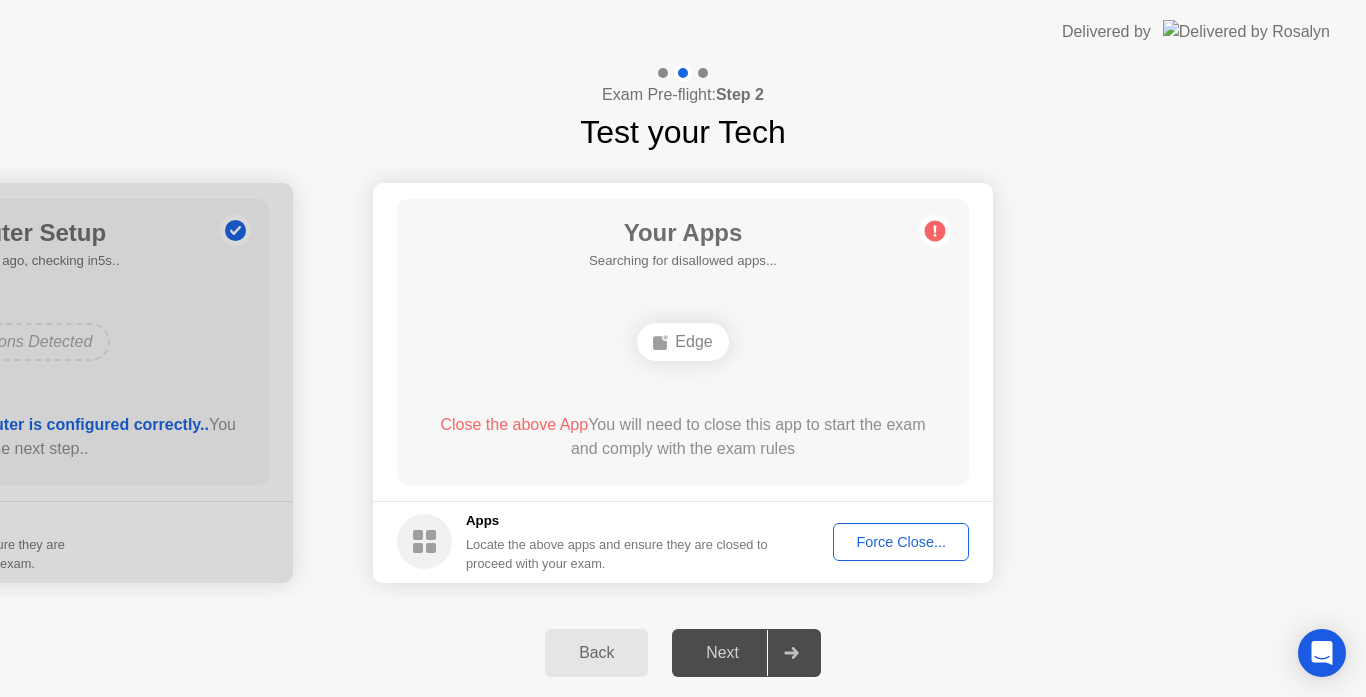 click on "Force Close..." 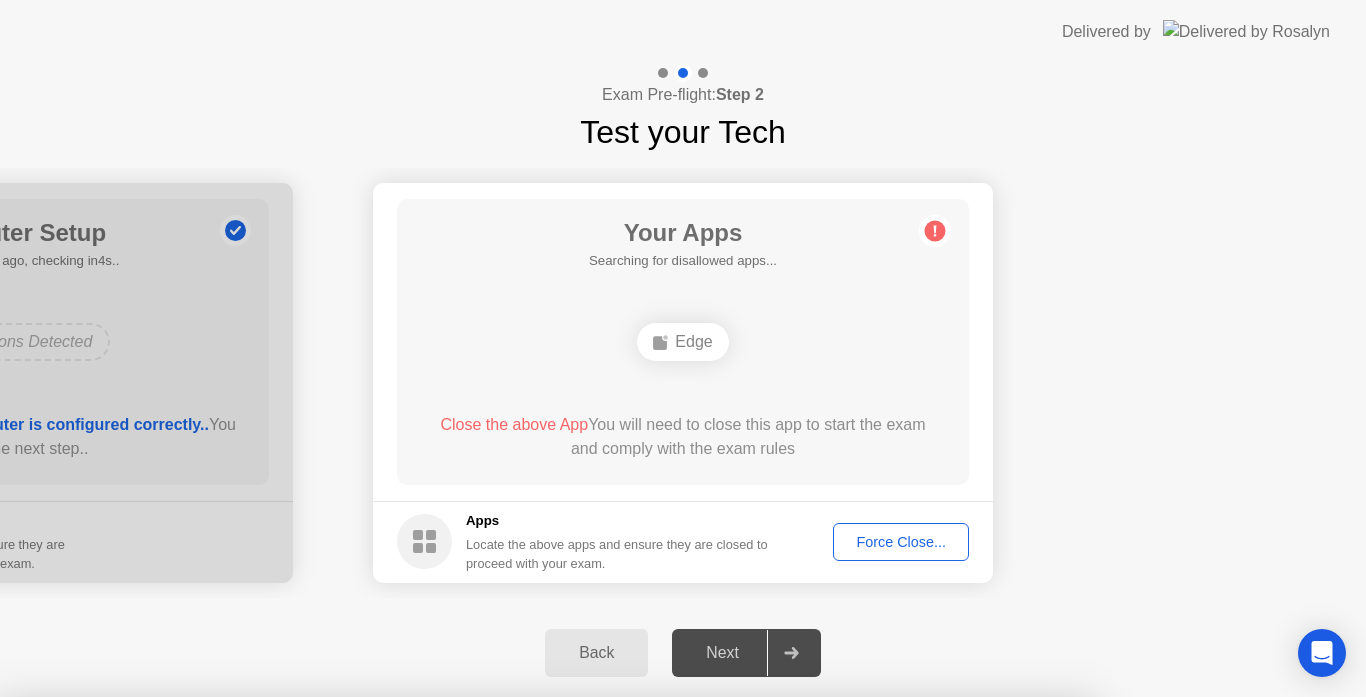 click on "Confirm" at bounding box center [613, 973] 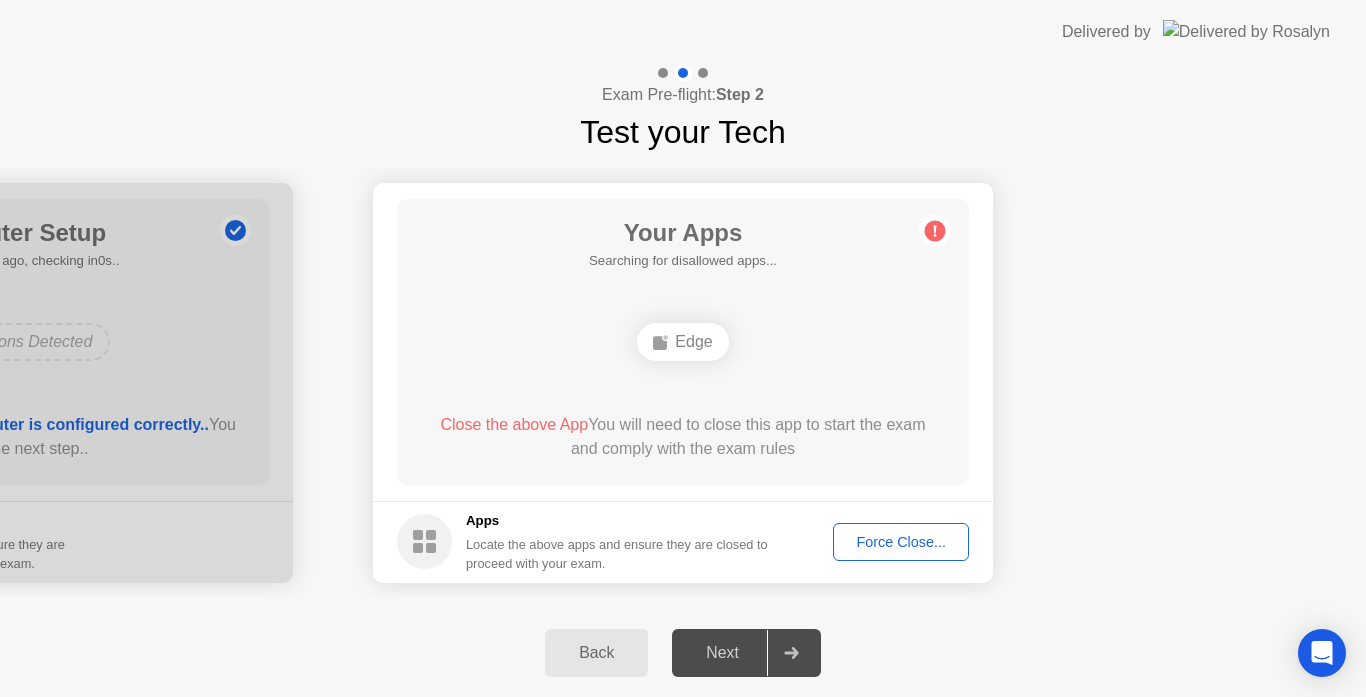 click on "Force Close..." 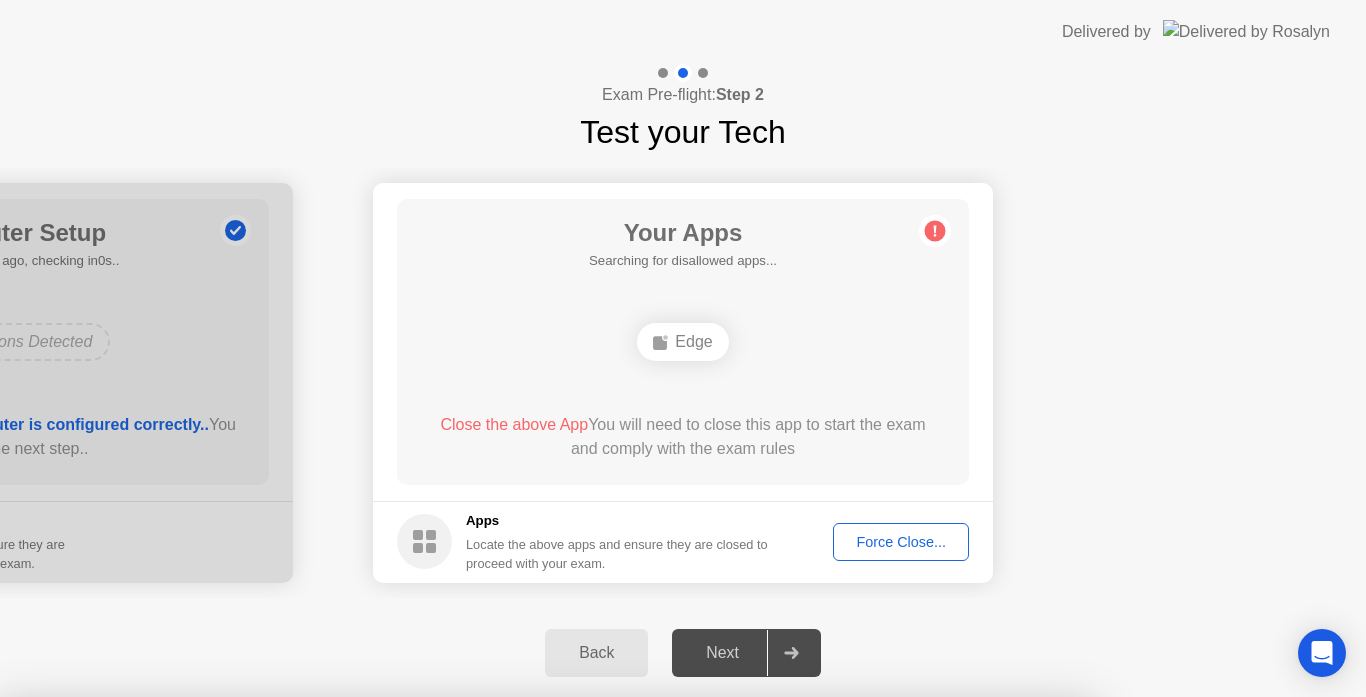 click on "Confirm" at bounding box center [613, 973] 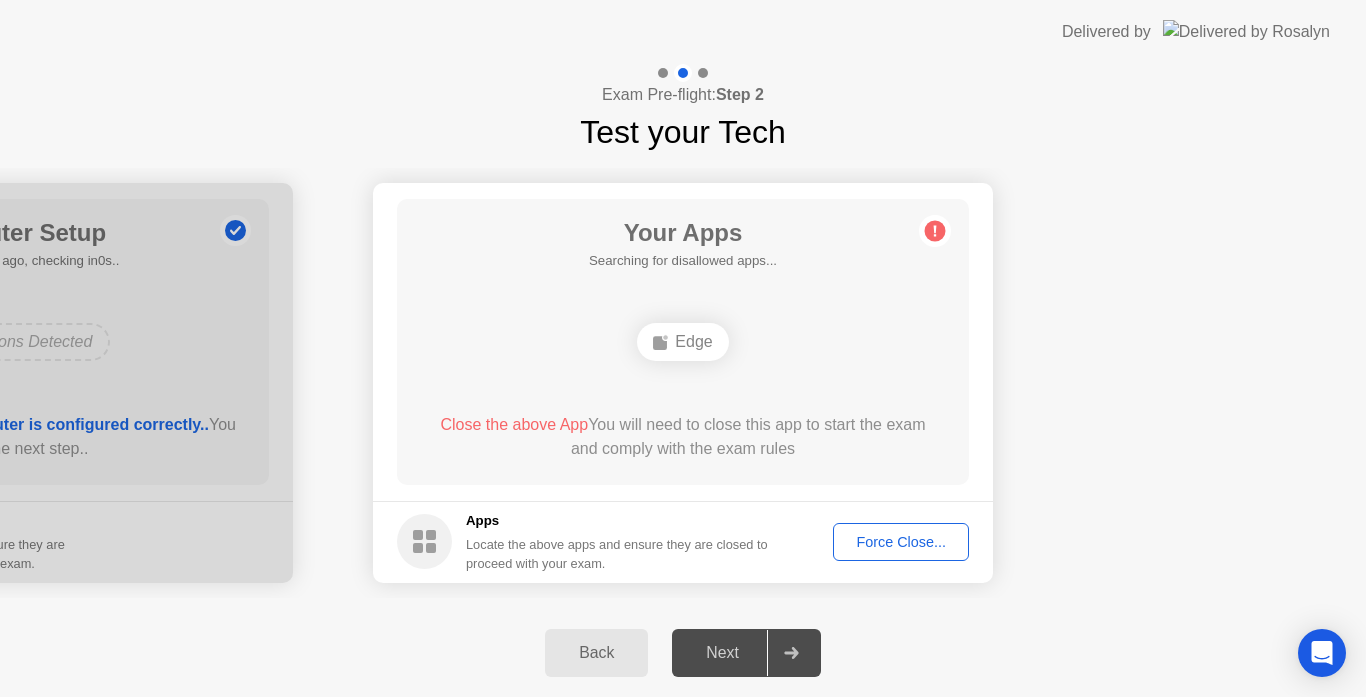 click on "Force Close..." 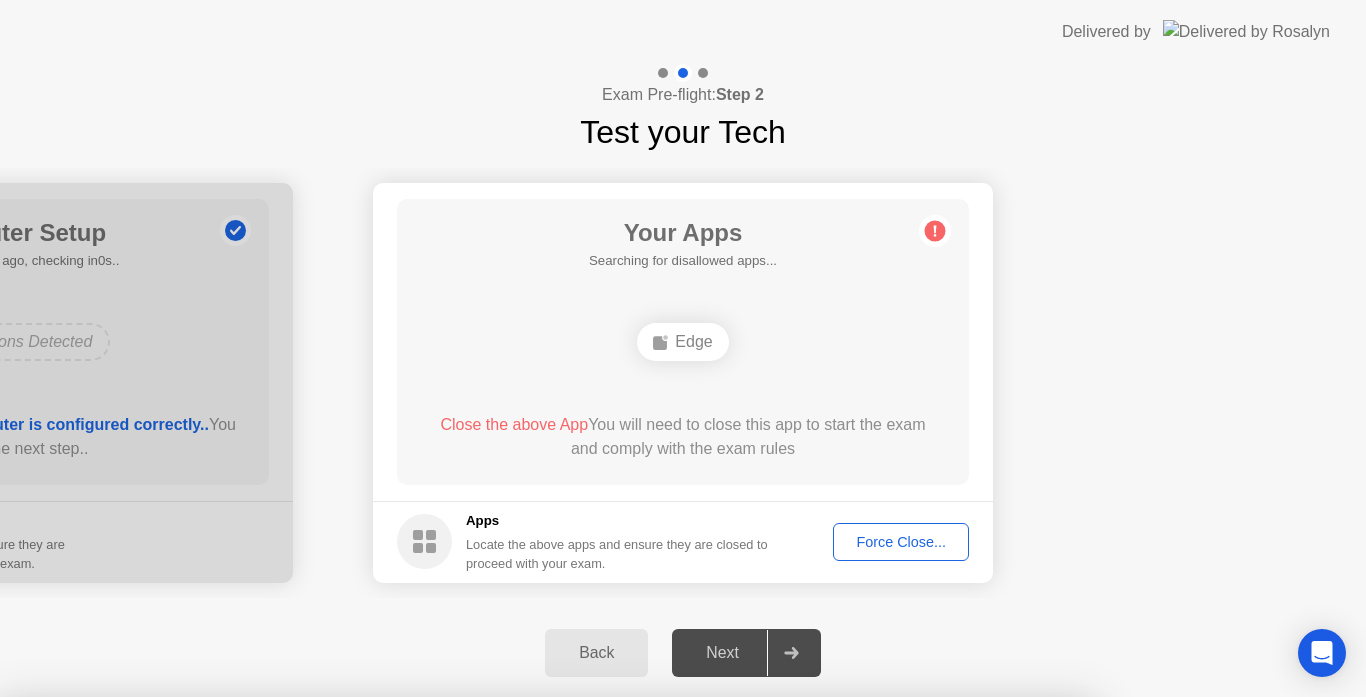click on "Confirm" at bounding box center [613, 973] 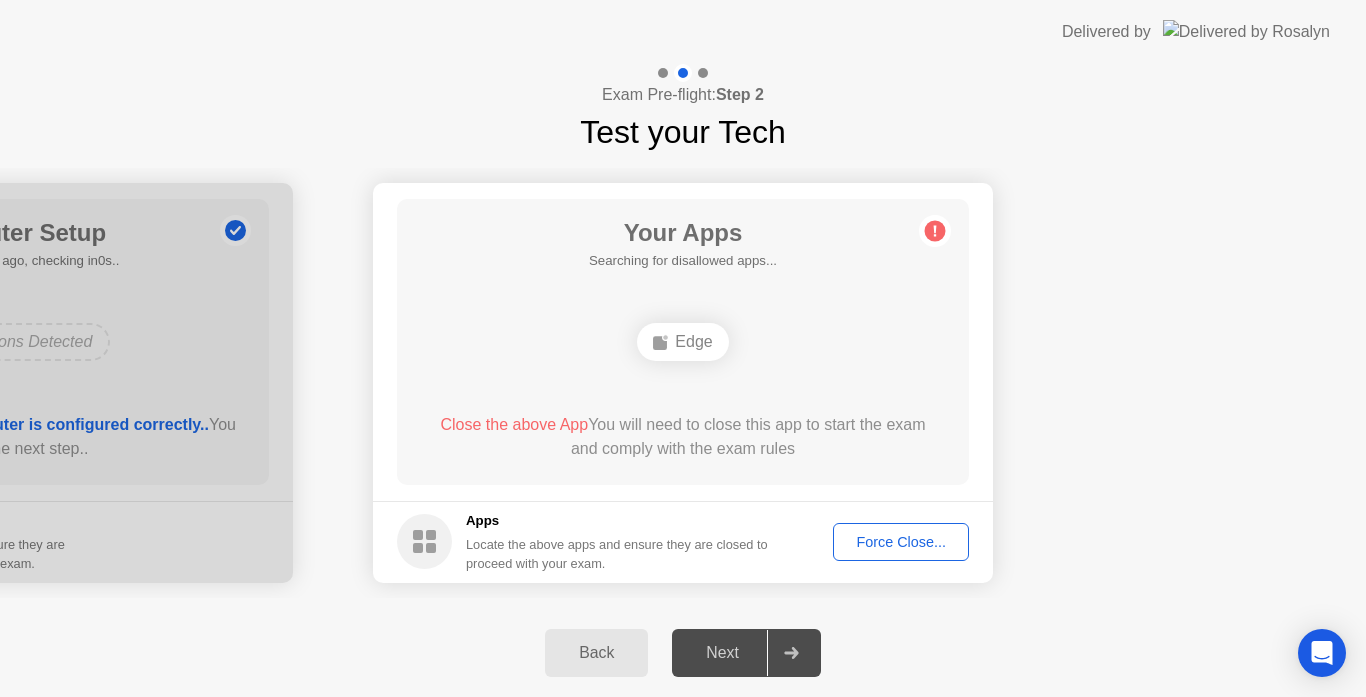 click on "Force Close..." 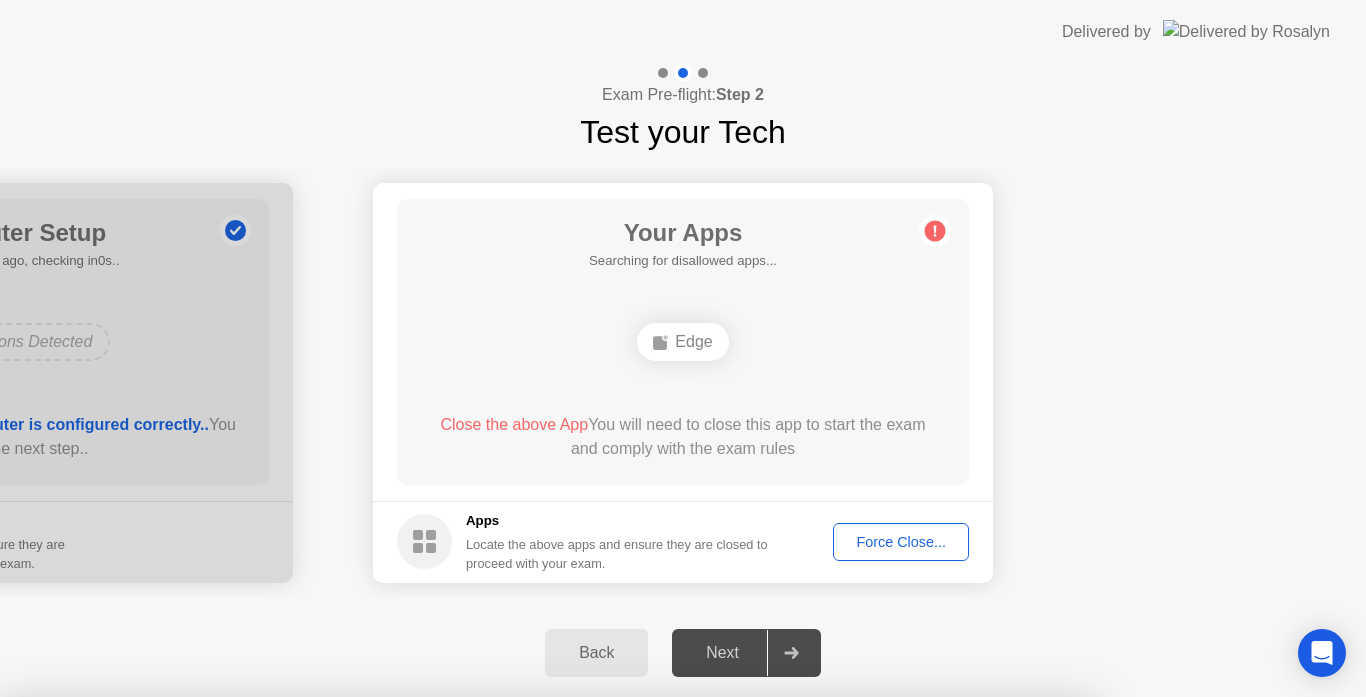 click on "Confirm" at bounding box center [613, 973] 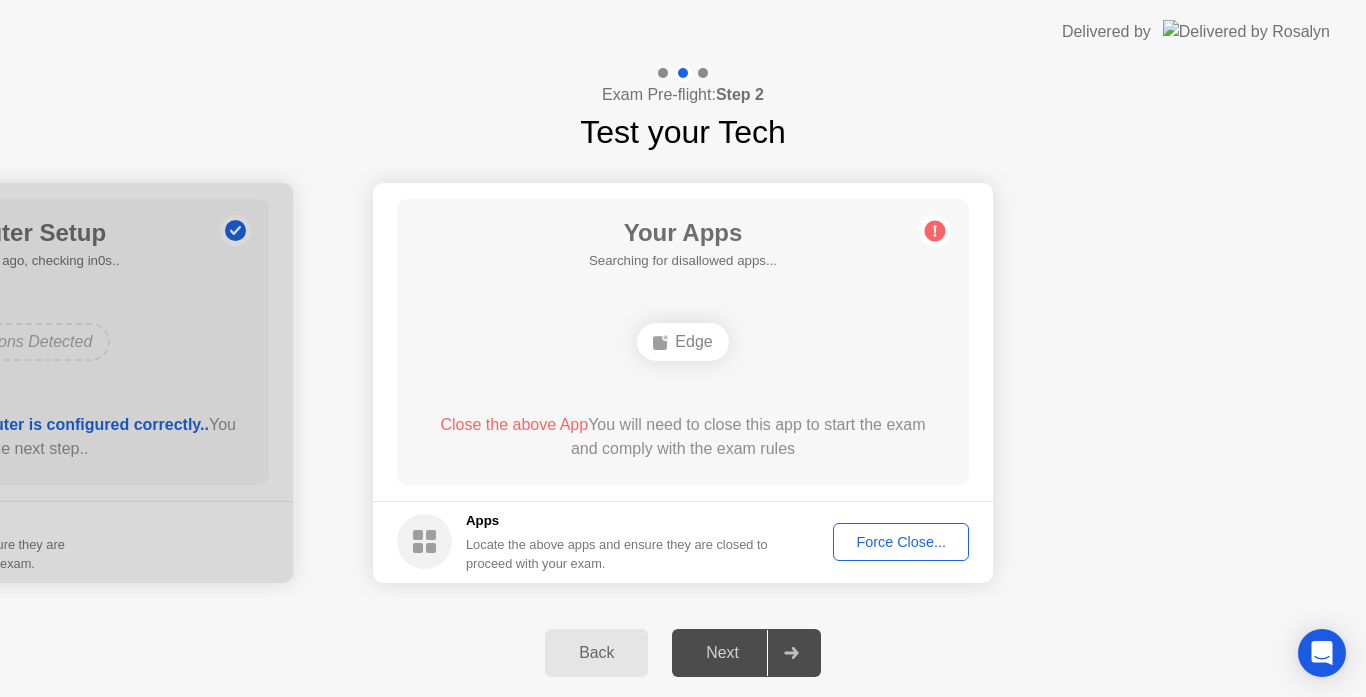 click on "Force Close..." 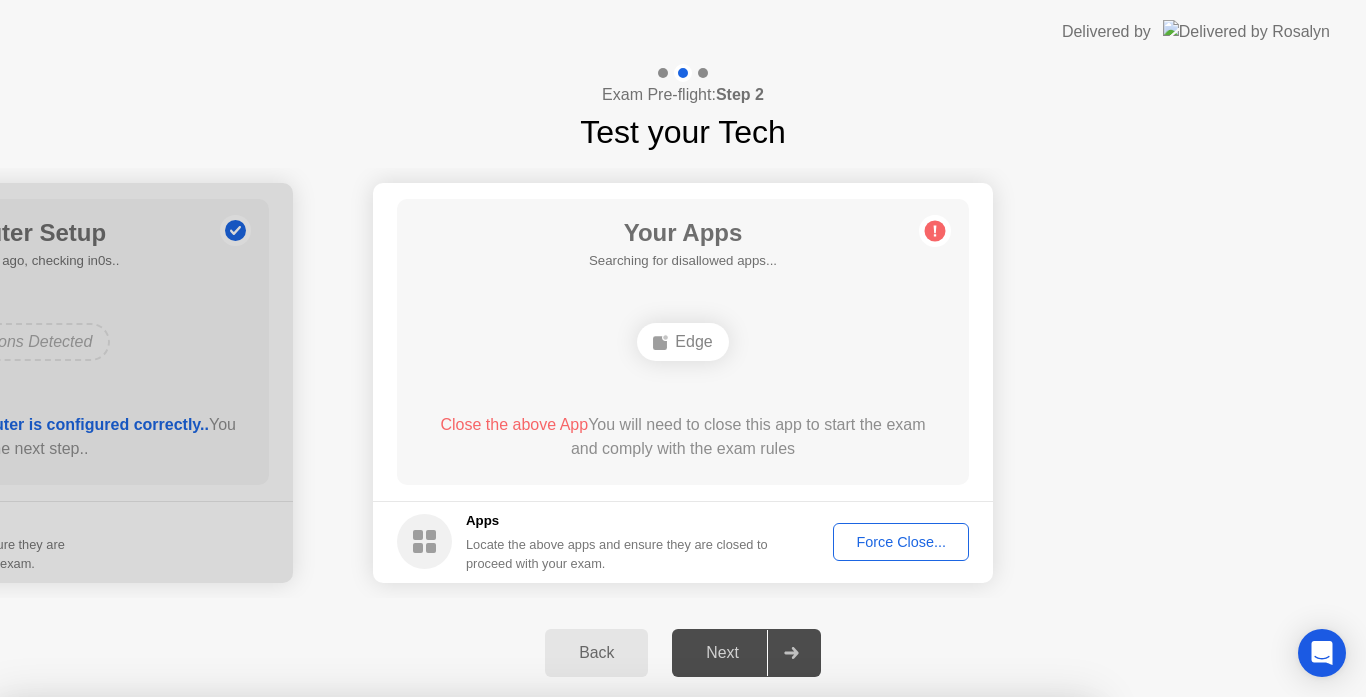 click on "Confirm" at bounding box center (613, 973) 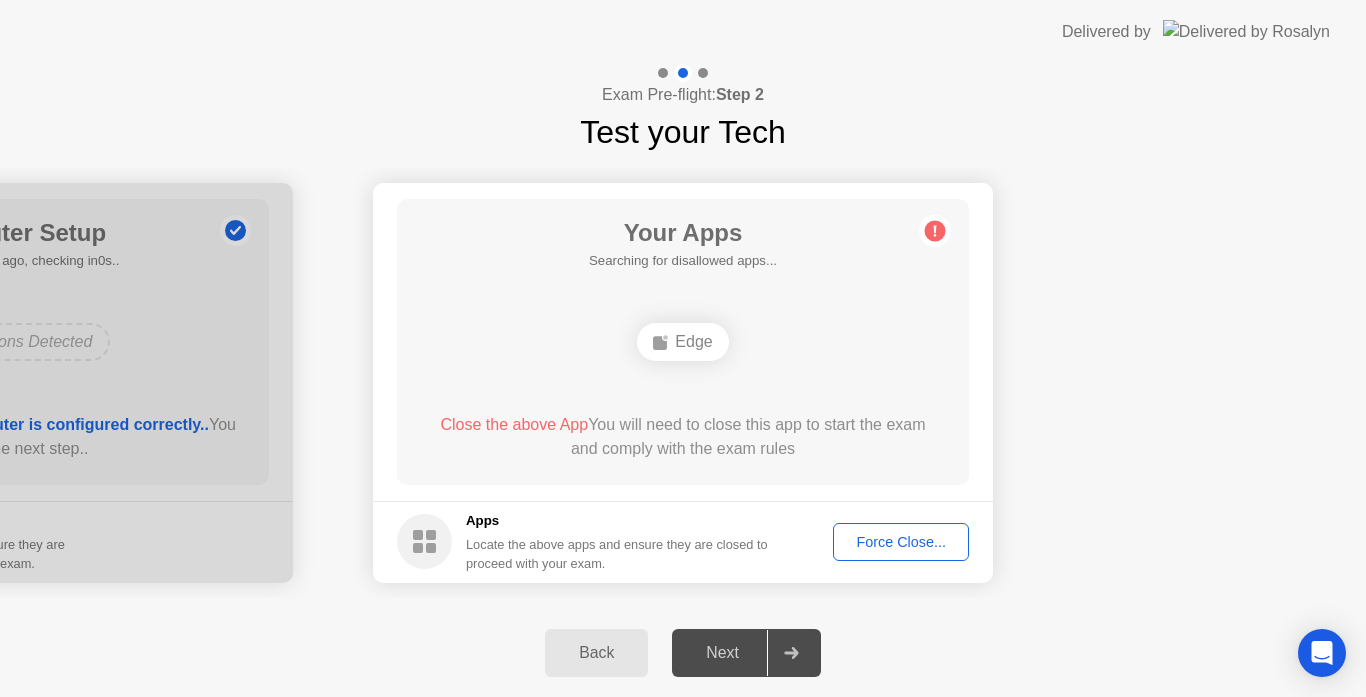 click on "Force Close..." 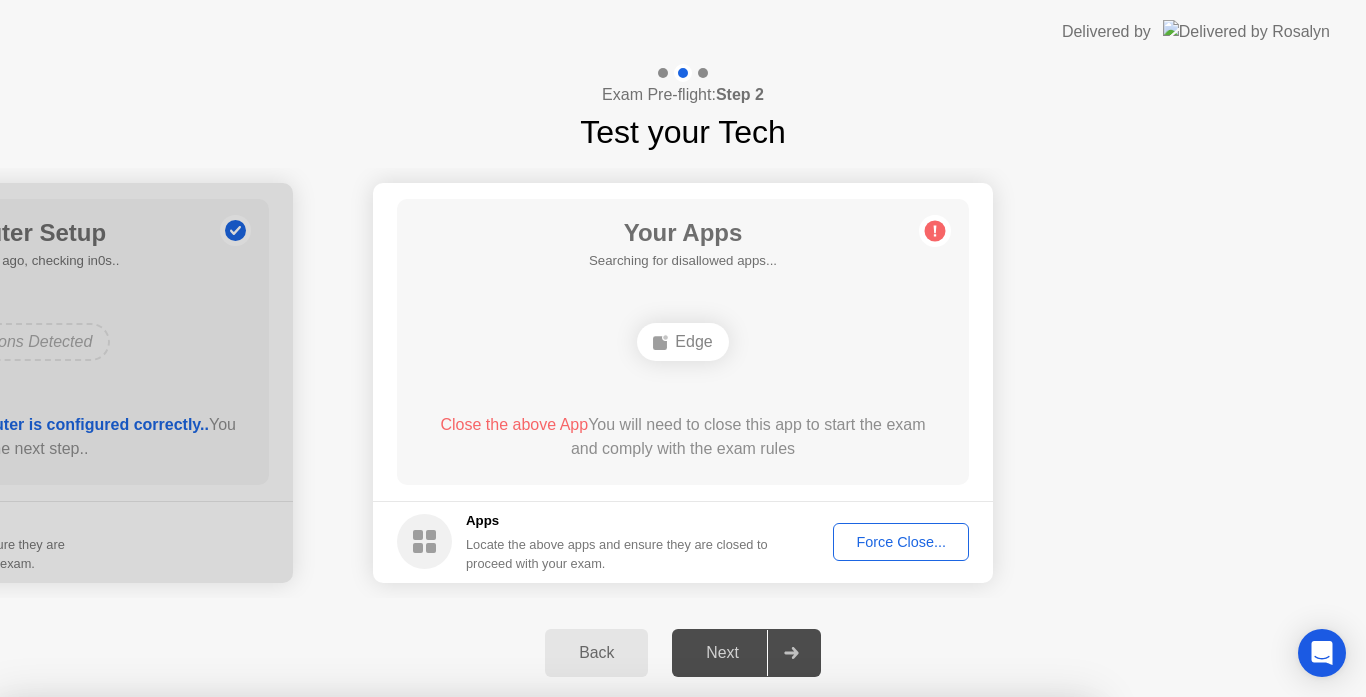click on "Confirm" at bounding box center (613, 973) 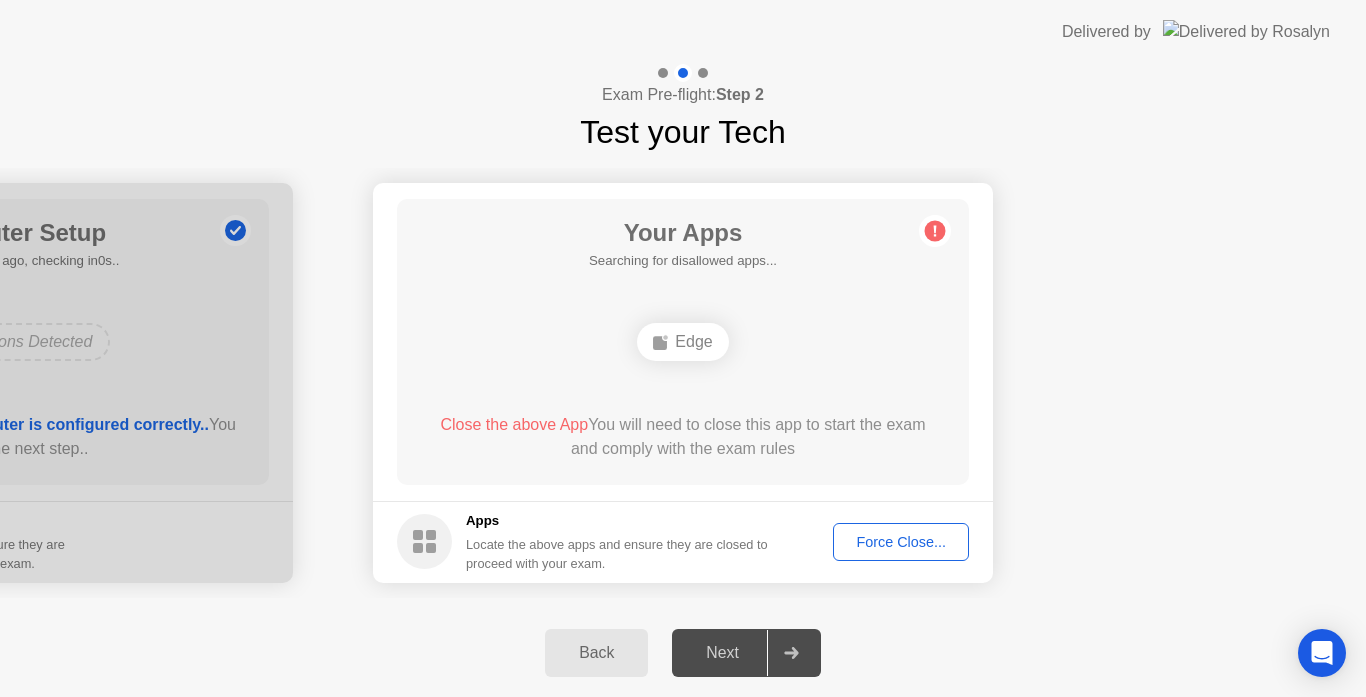 click on "Close the above App  You will need to close this app to start the exam and comply with the exam rules" 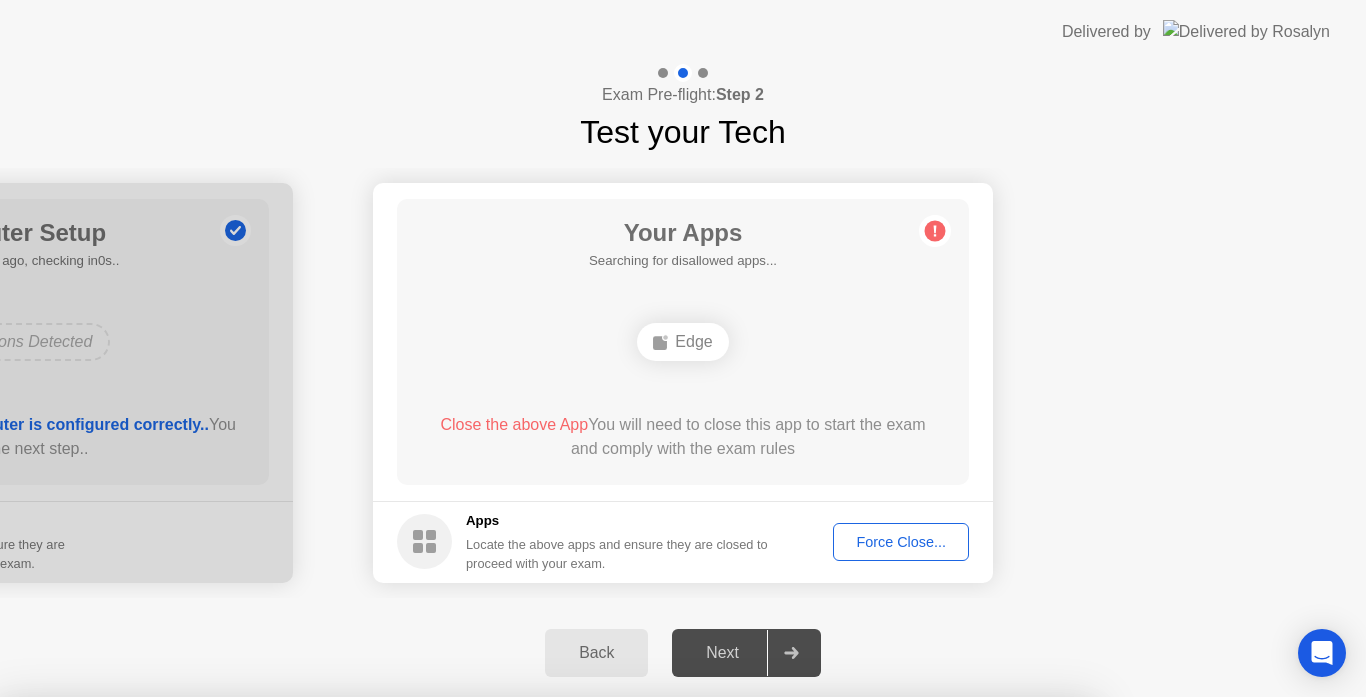 click on "Confirm" at bounding box center (613, 973) 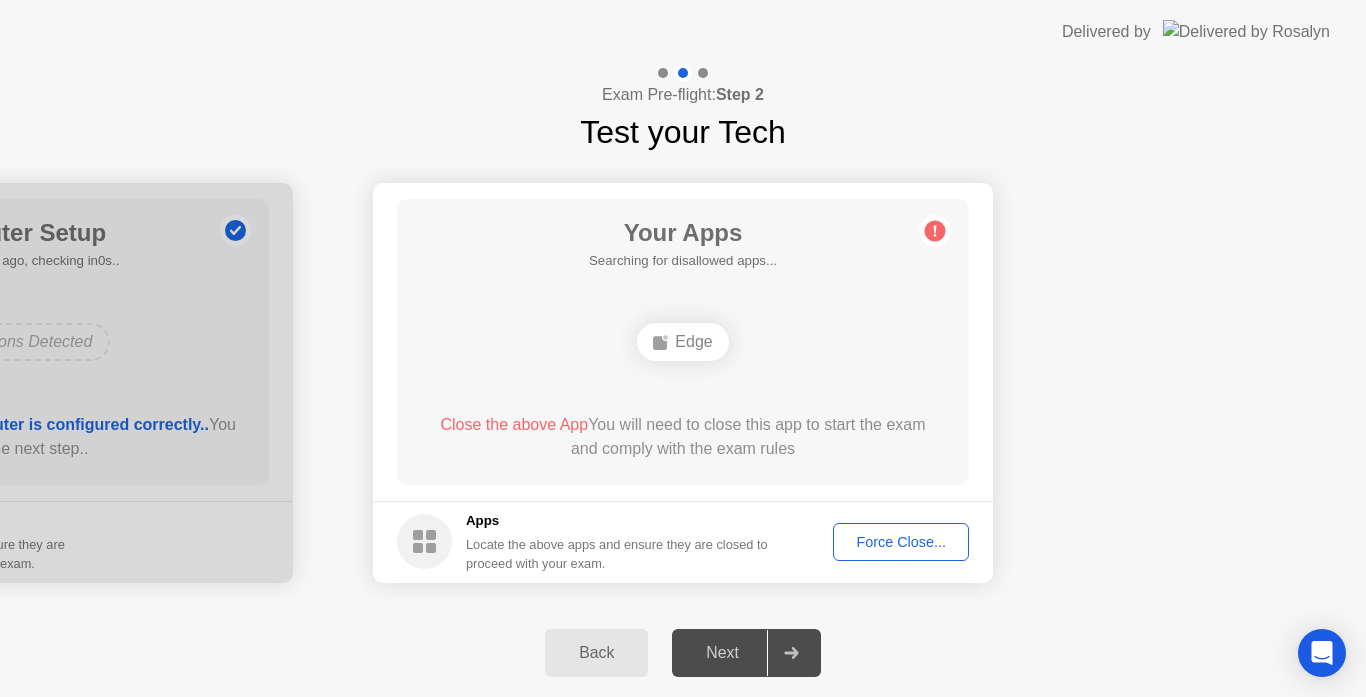 click on "Back" 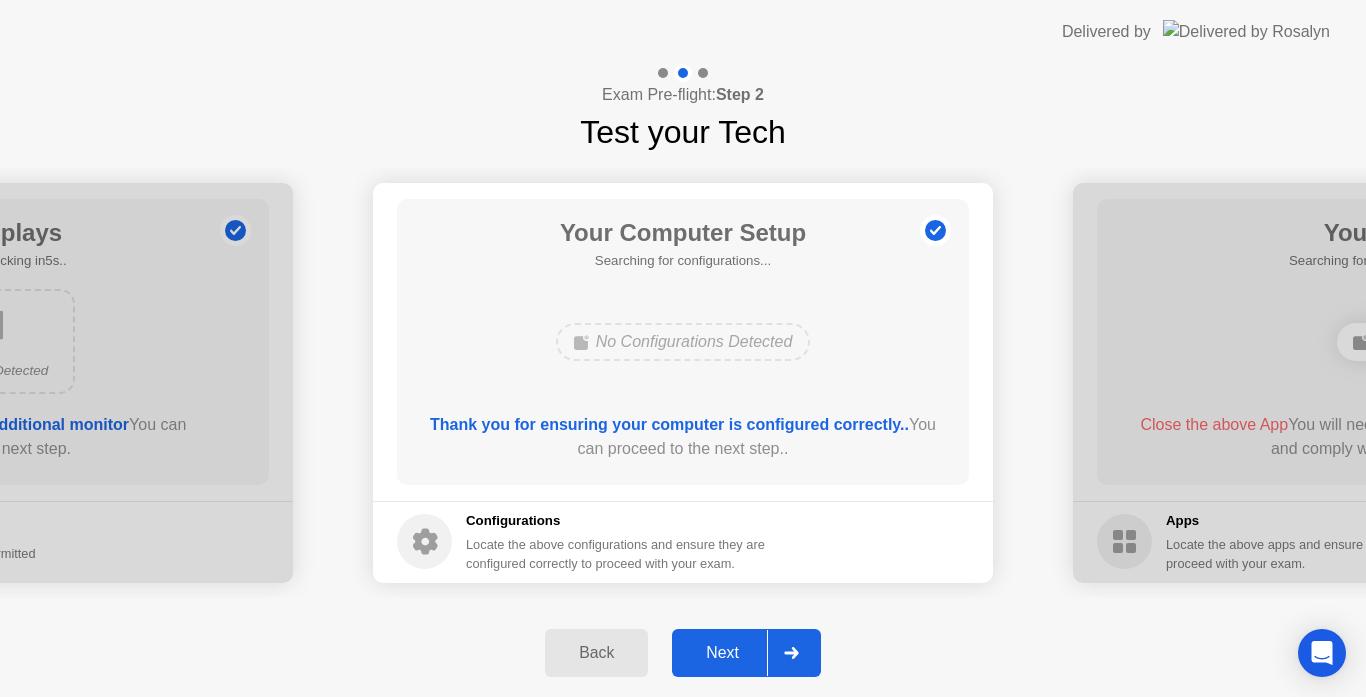 click on "Back" 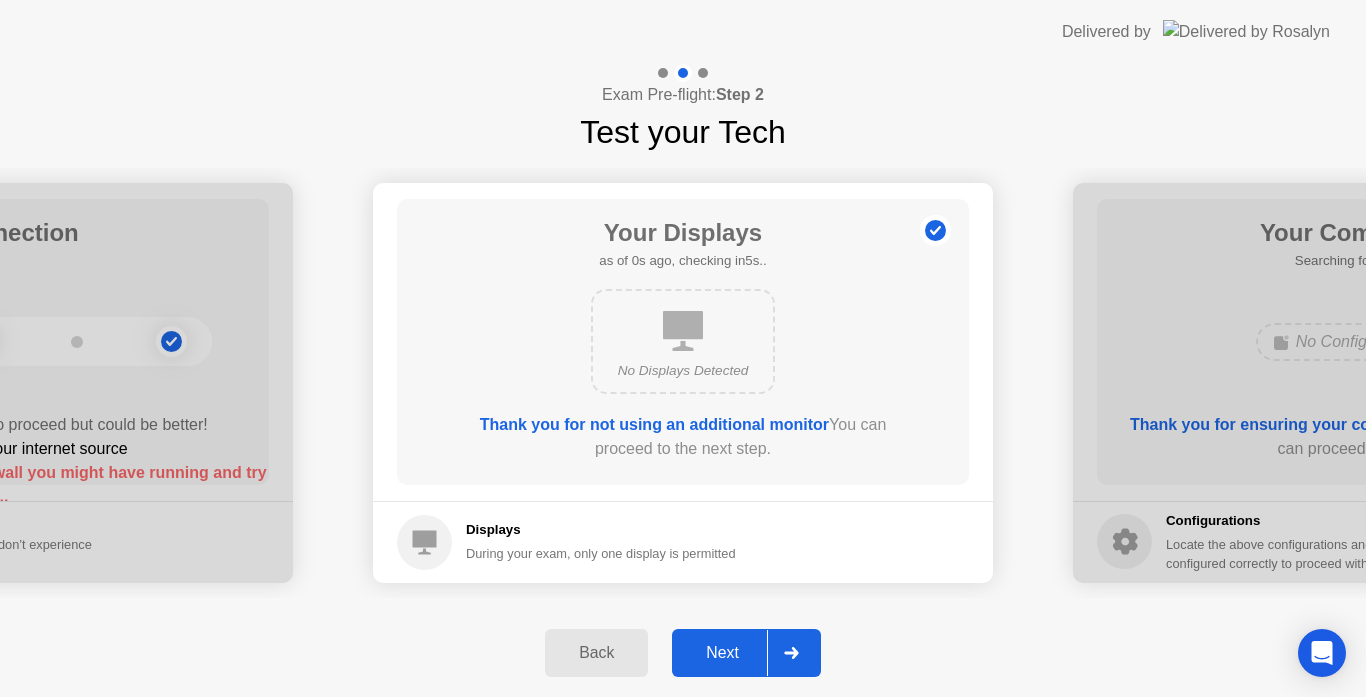 click on "Back" 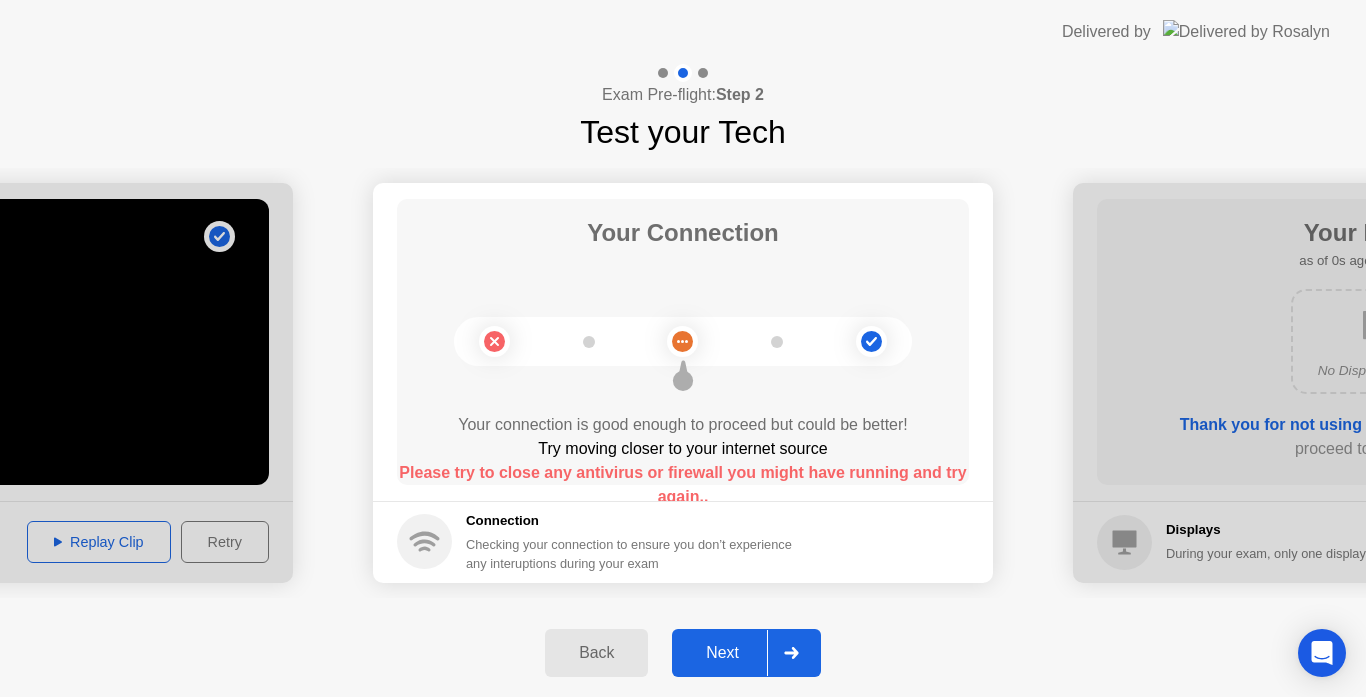 click 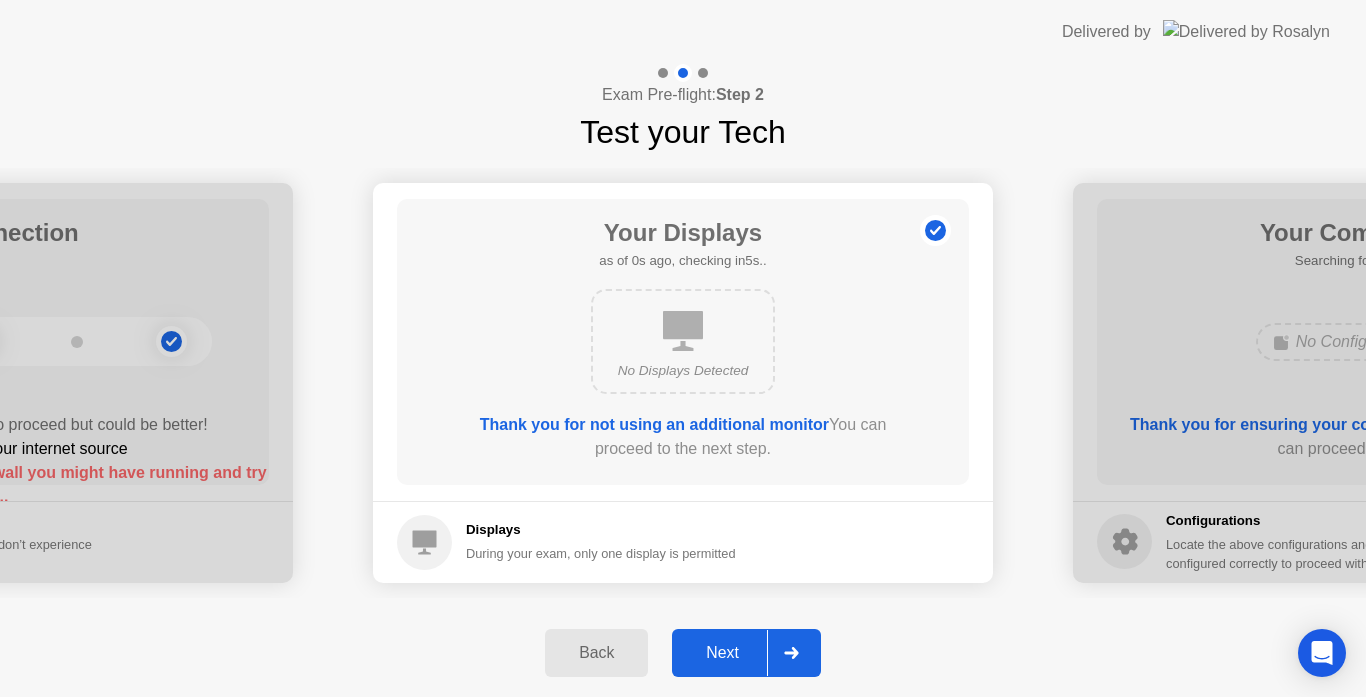 click 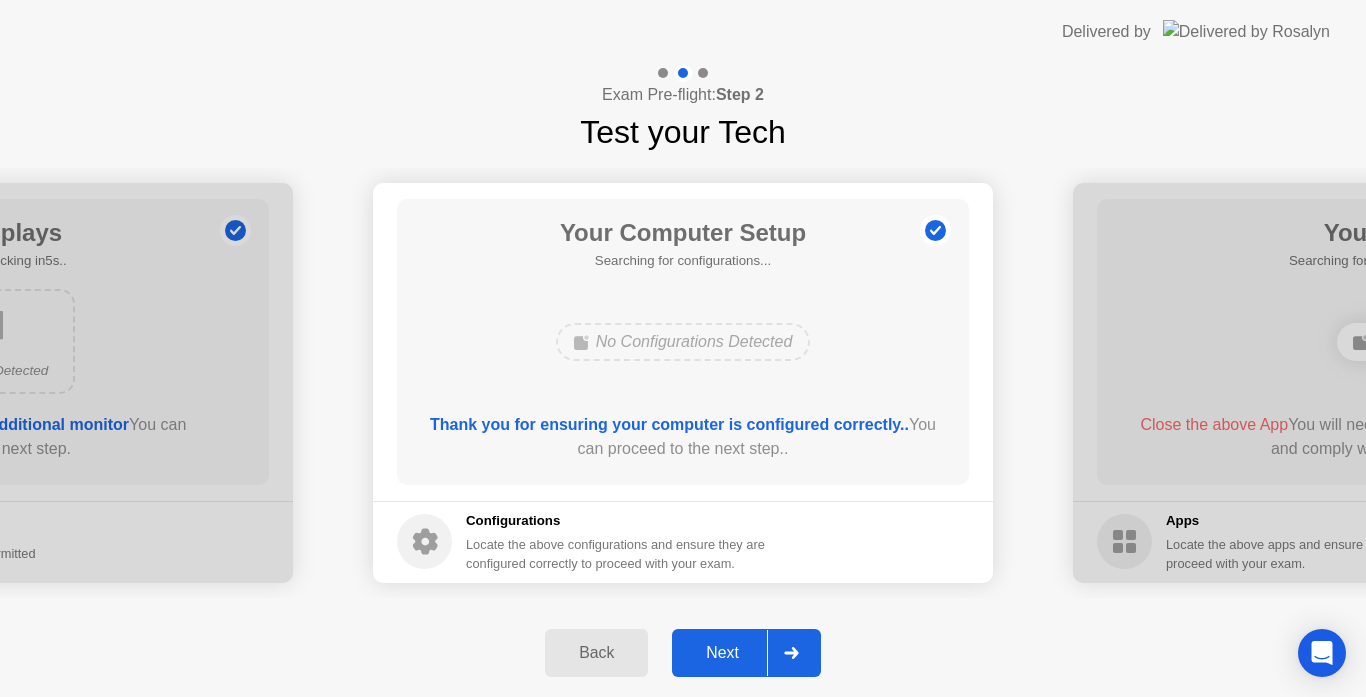 click 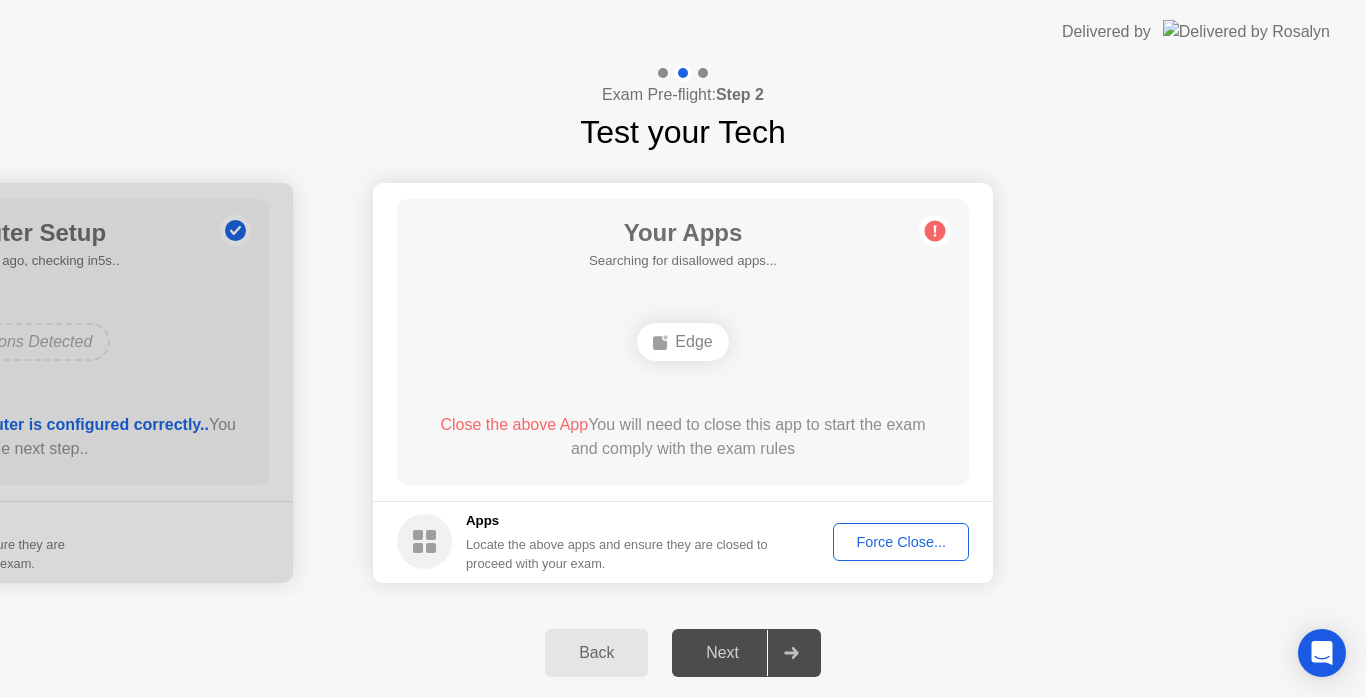 click on "Force Close..." 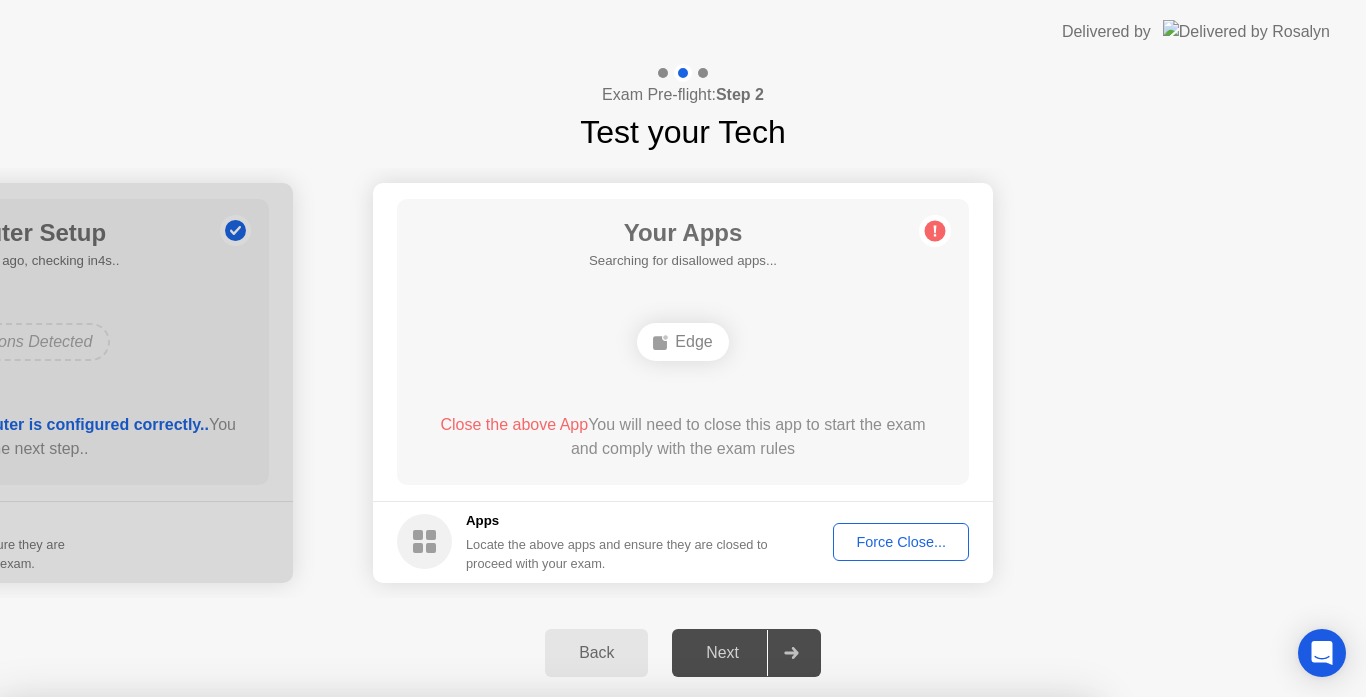 click on "Confirm" at bounding box center [613, 973] 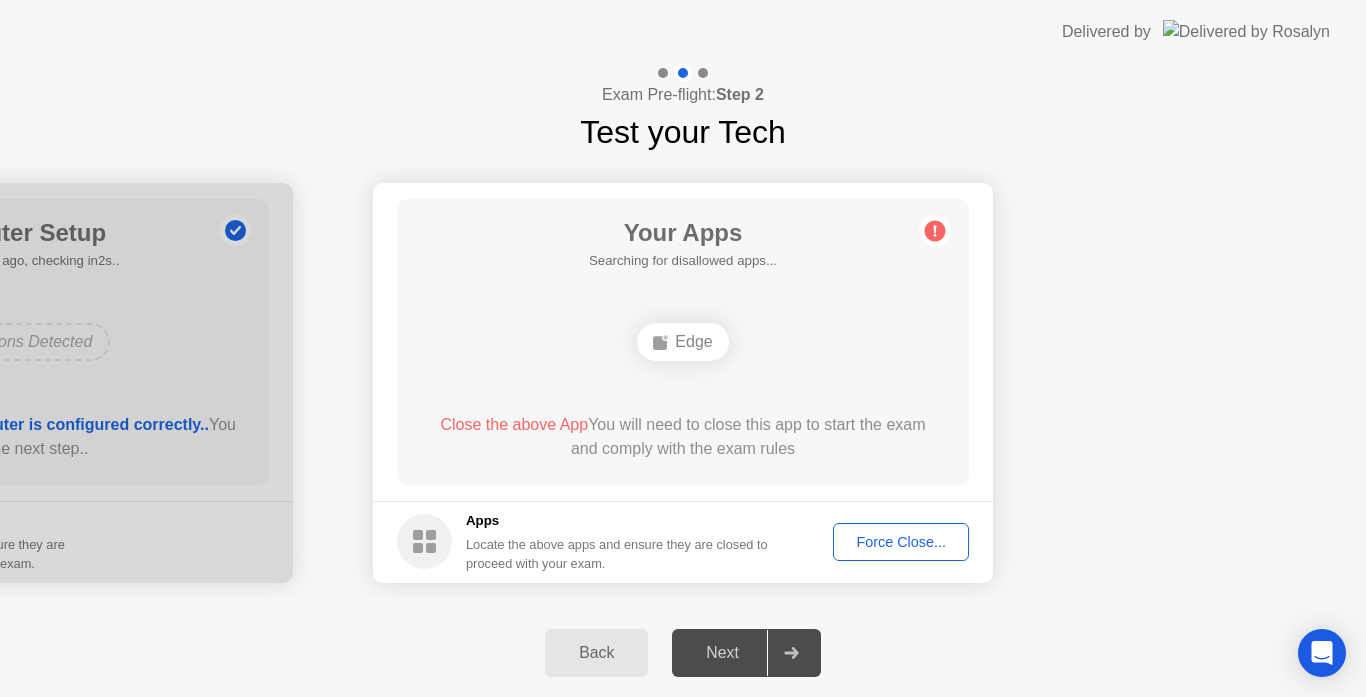 click on "Edge" 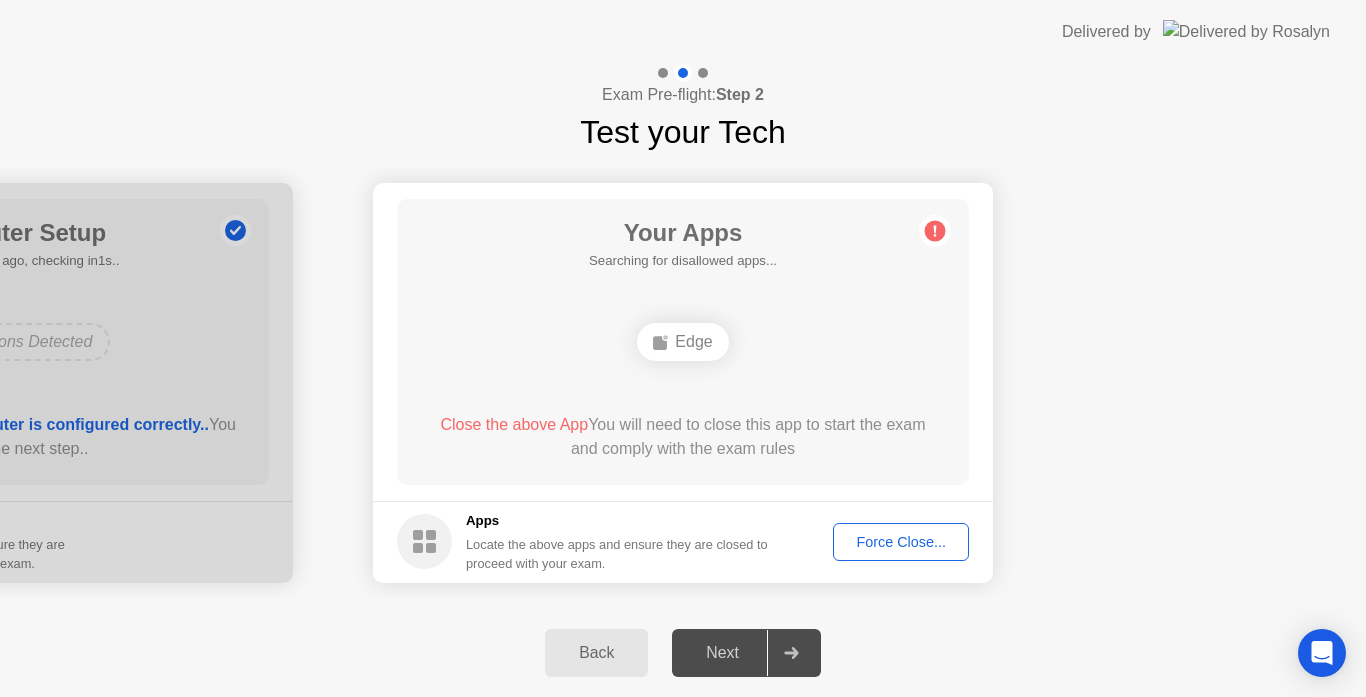 click on "Edge" 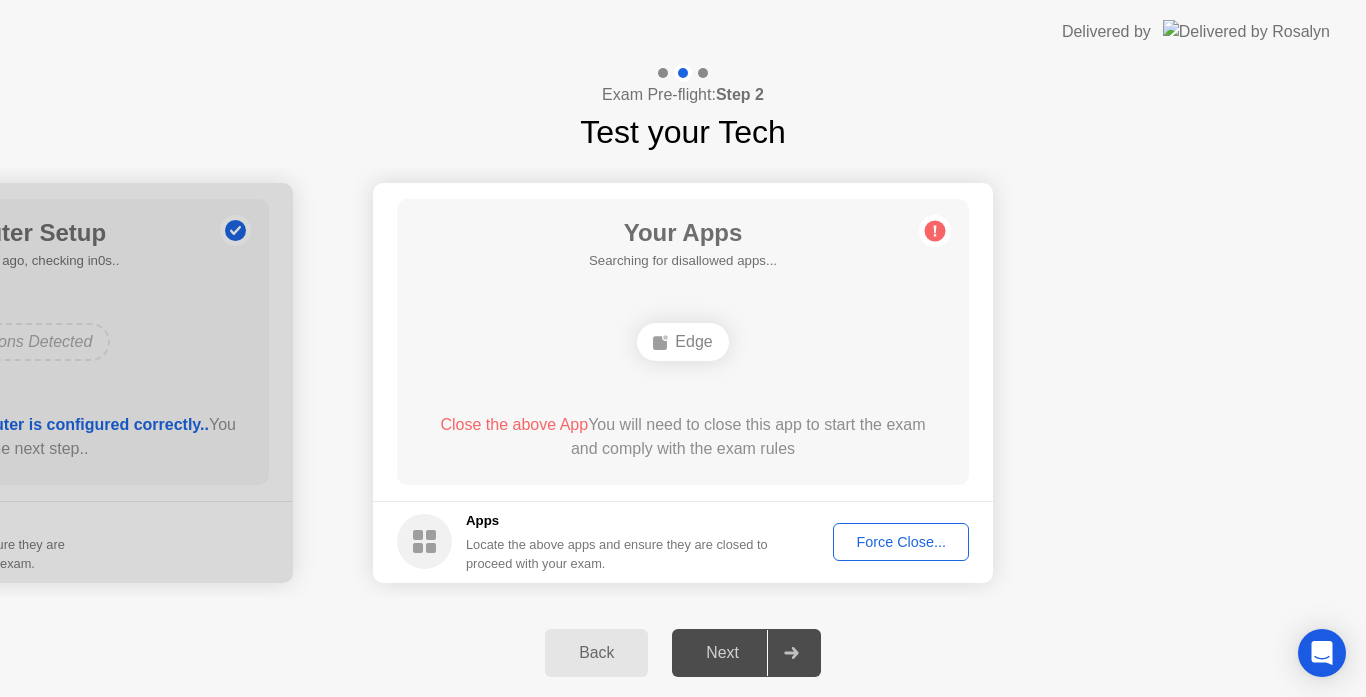 click on "Force Close..." 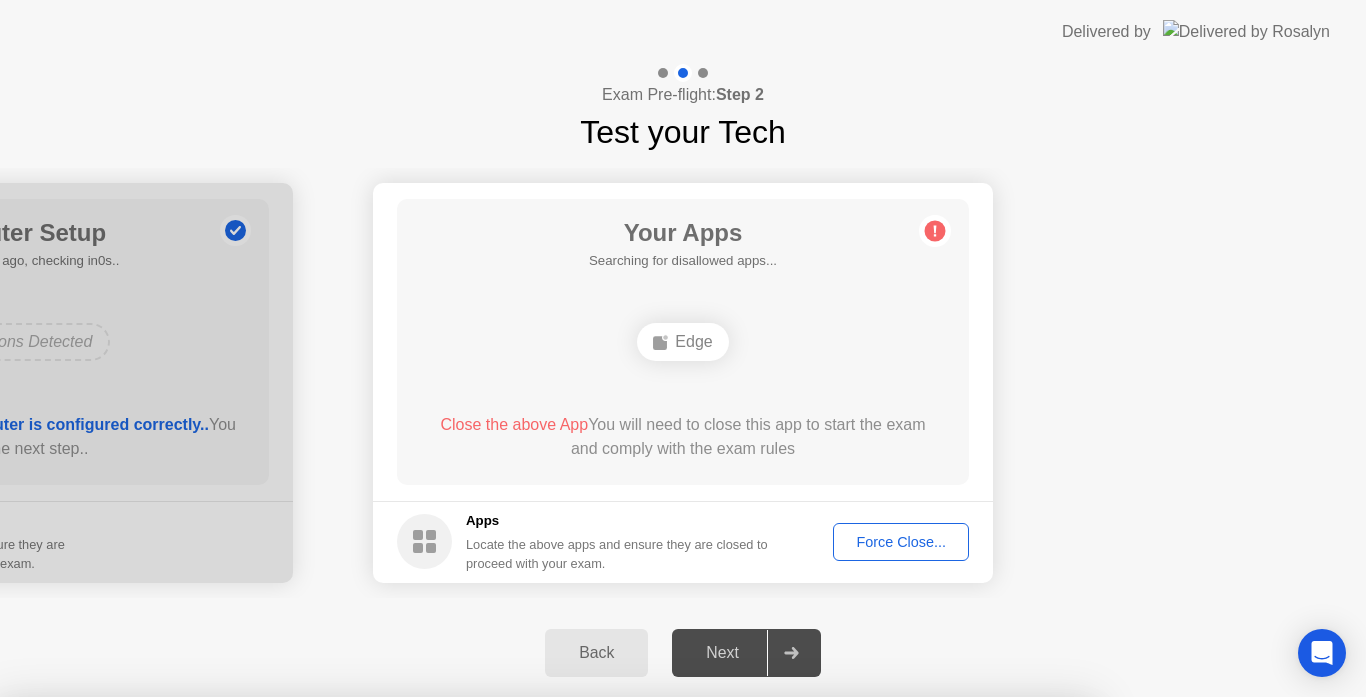 click on "Confirm" at bounding box center [613, 973] 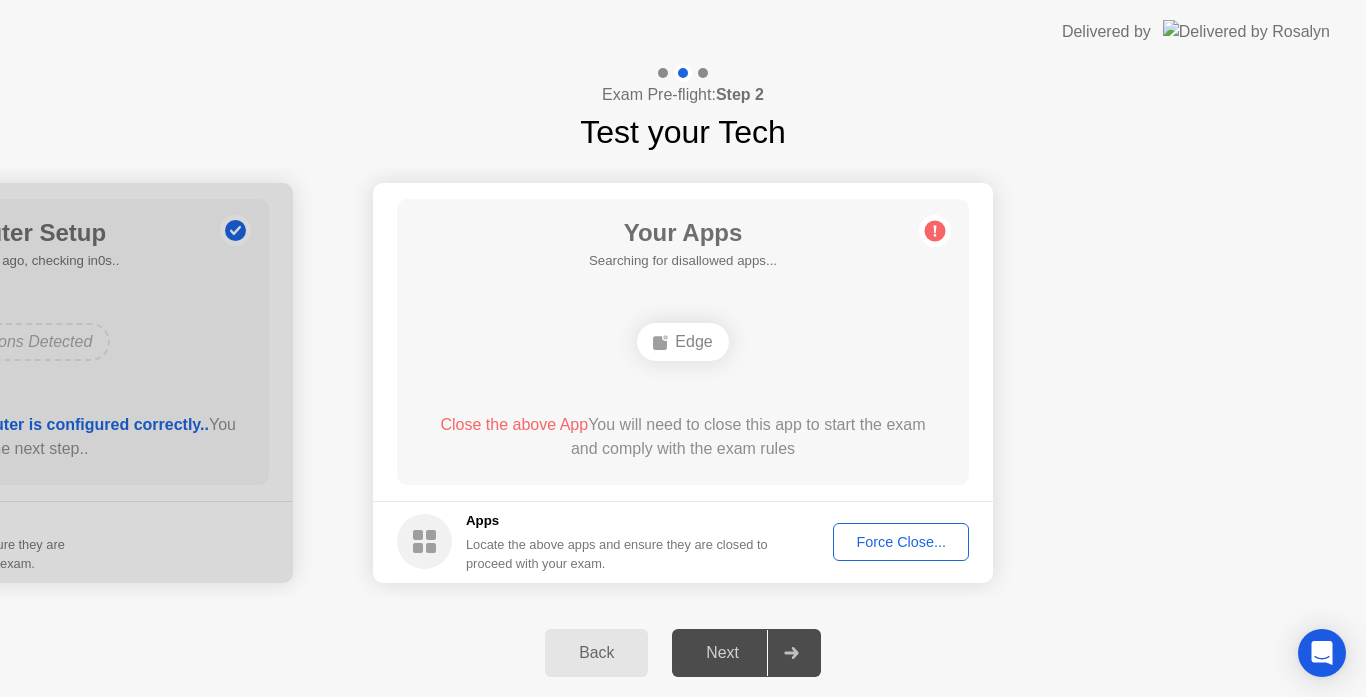 click on "Back" 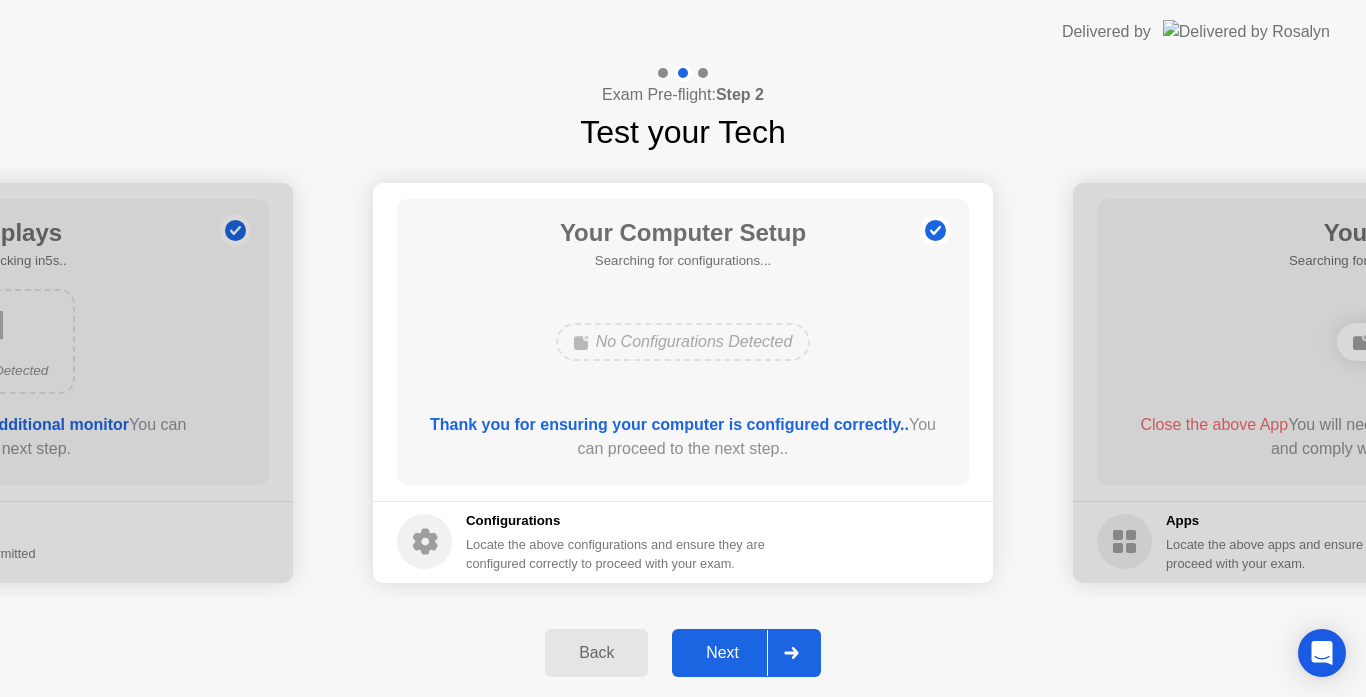click on "Back" 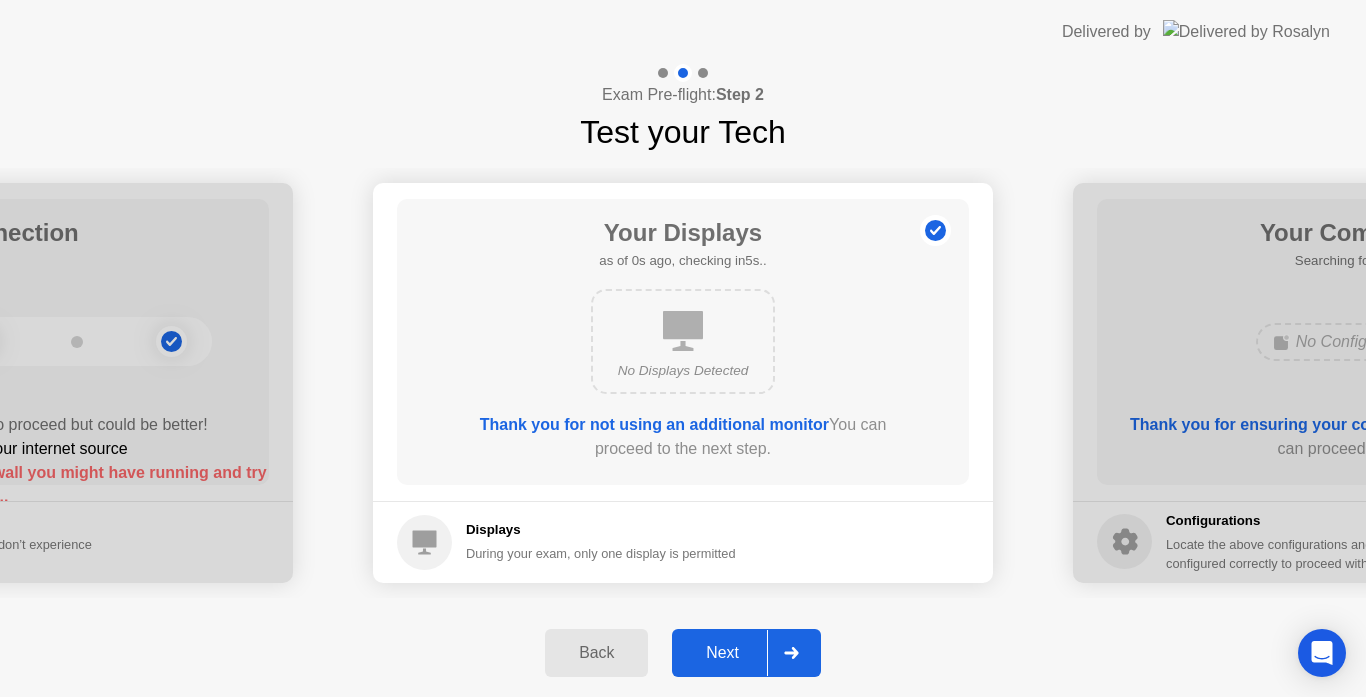 click on "Back" 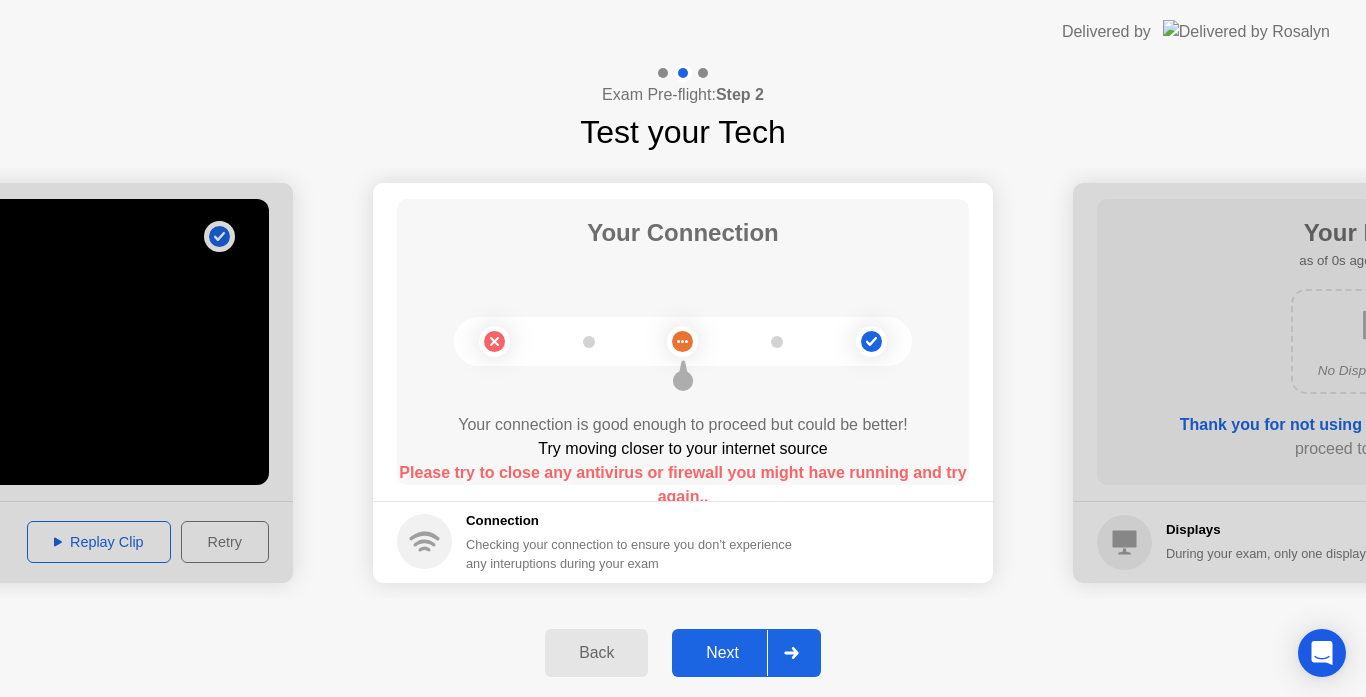 click on "Back" 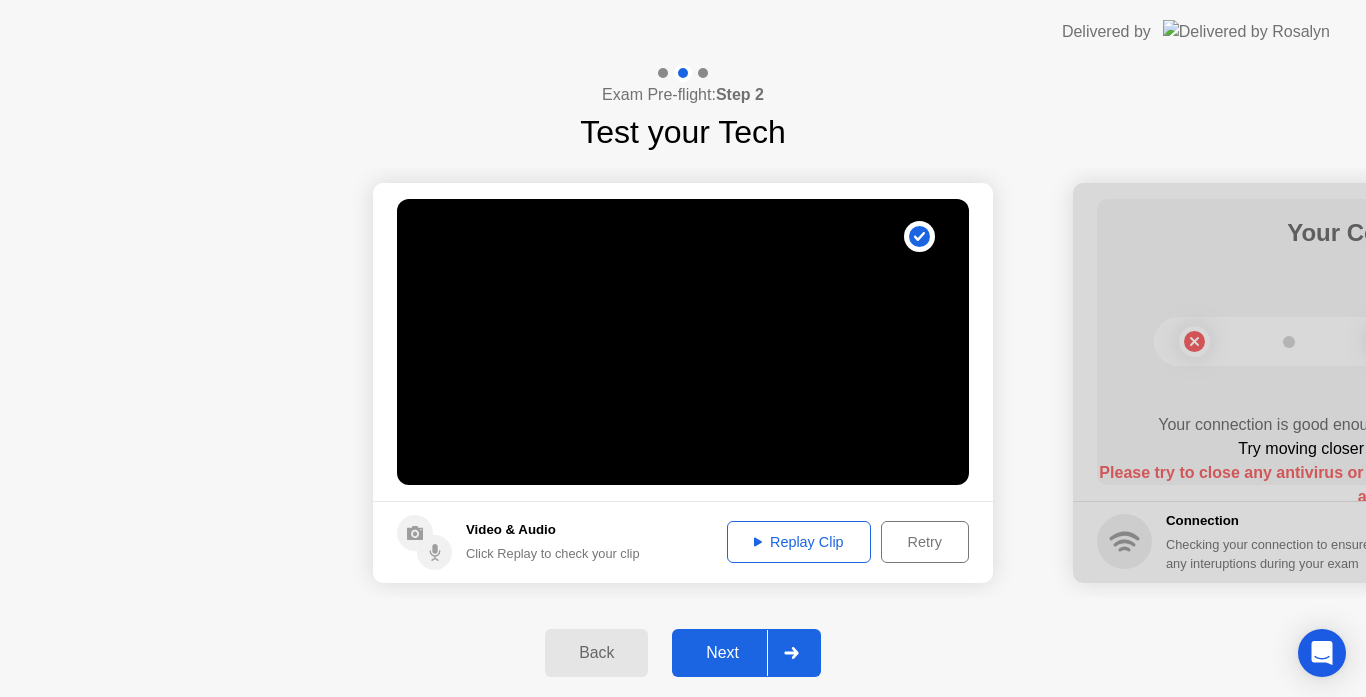 click on "Back" 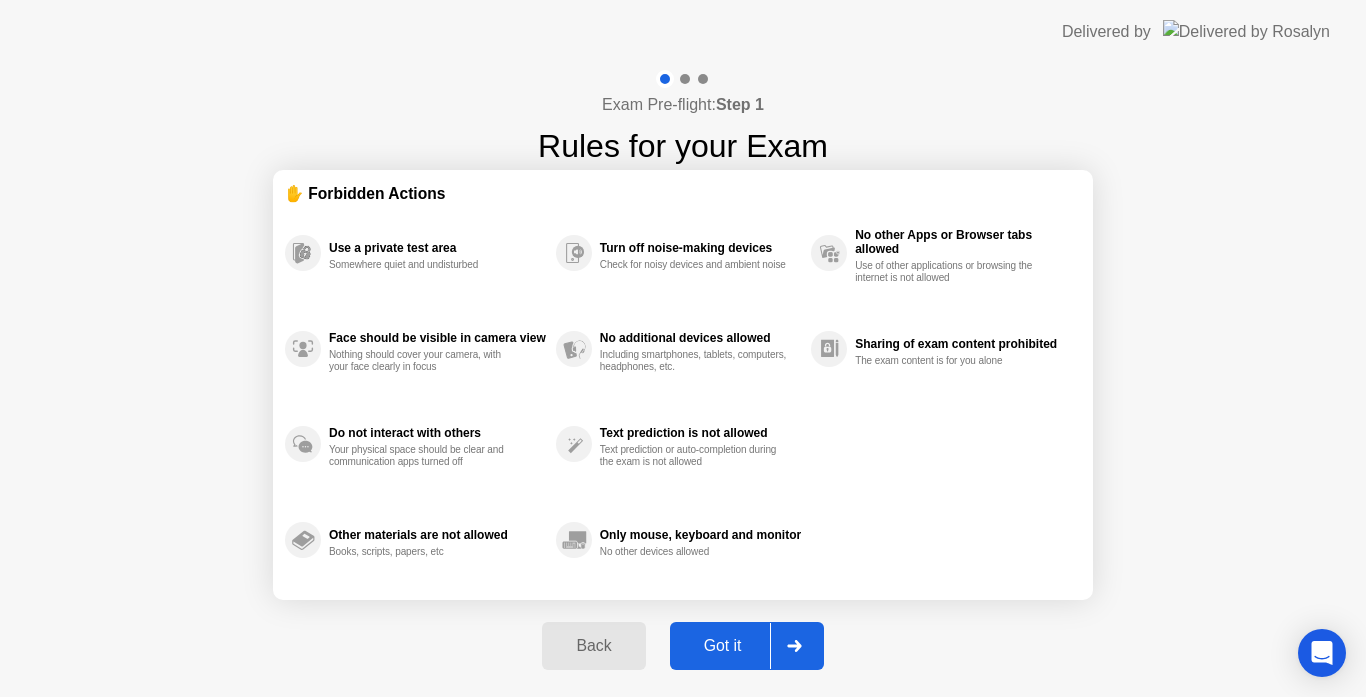 click on "Got it" 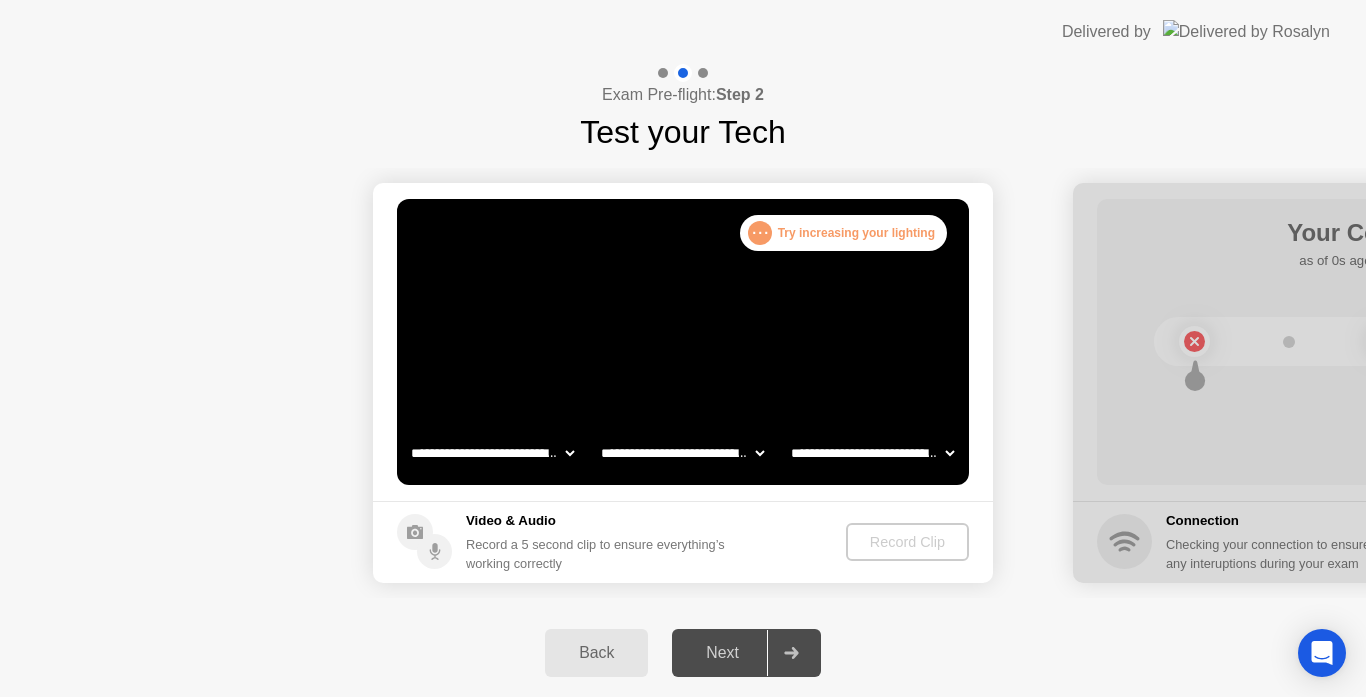 click on "**********" 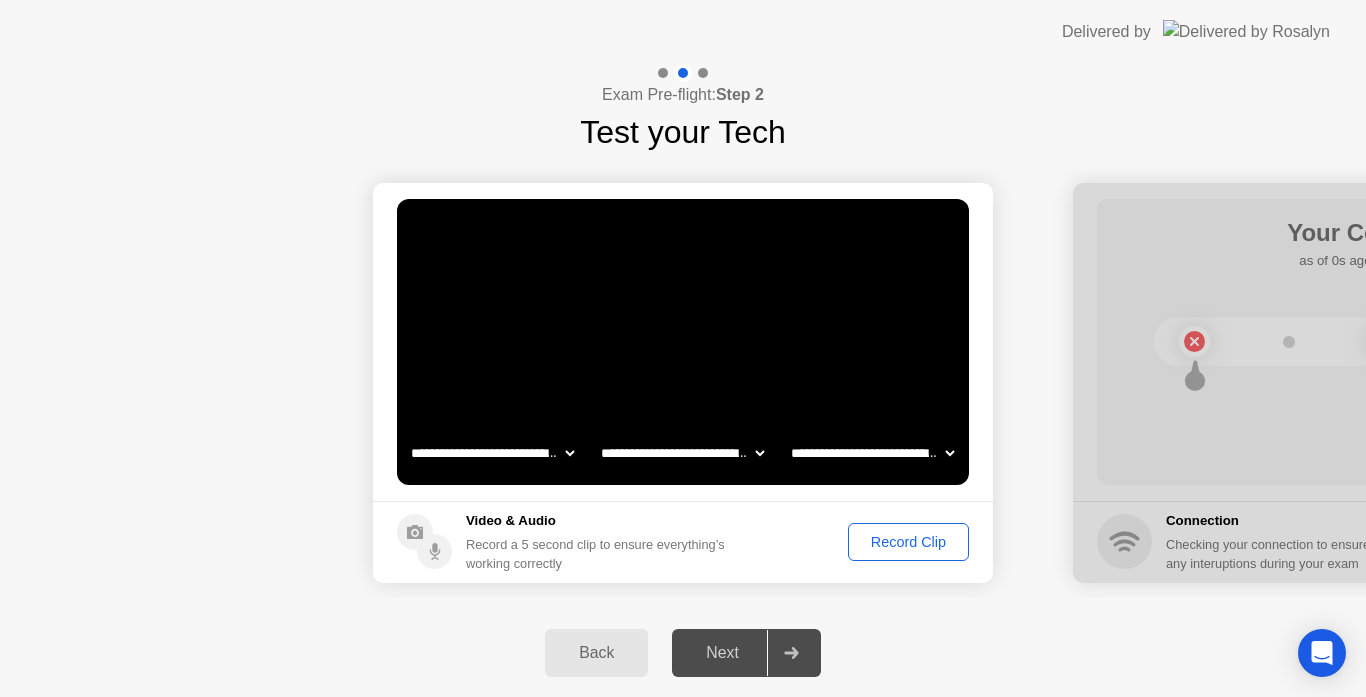 click on "Record Clip" 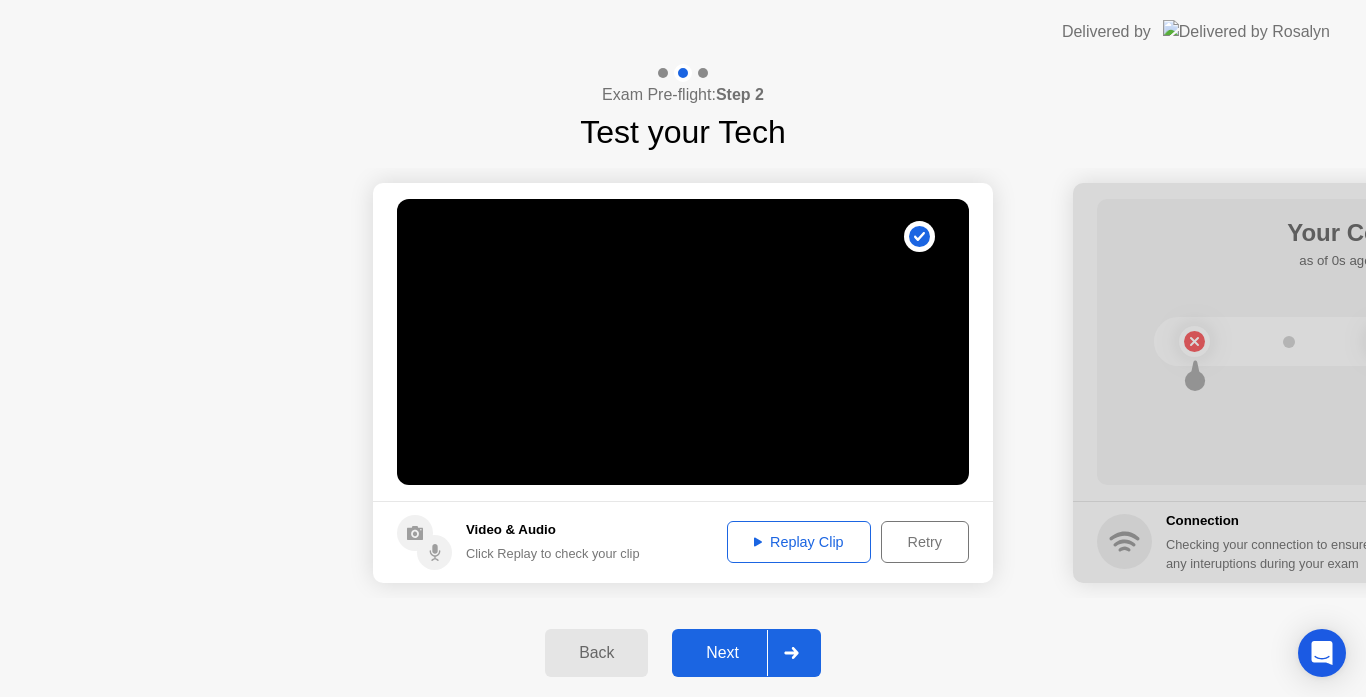 click on "Replay Clip" 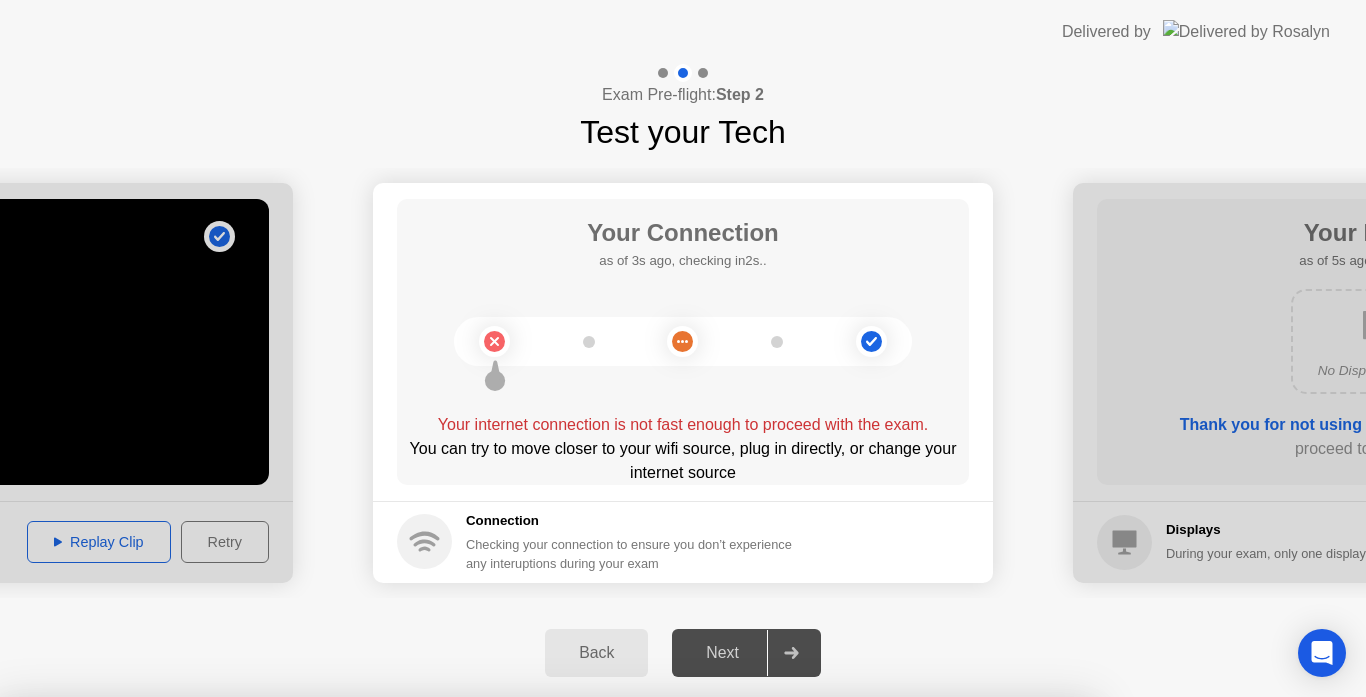 click on "Close" at bounding box center (465, 935) 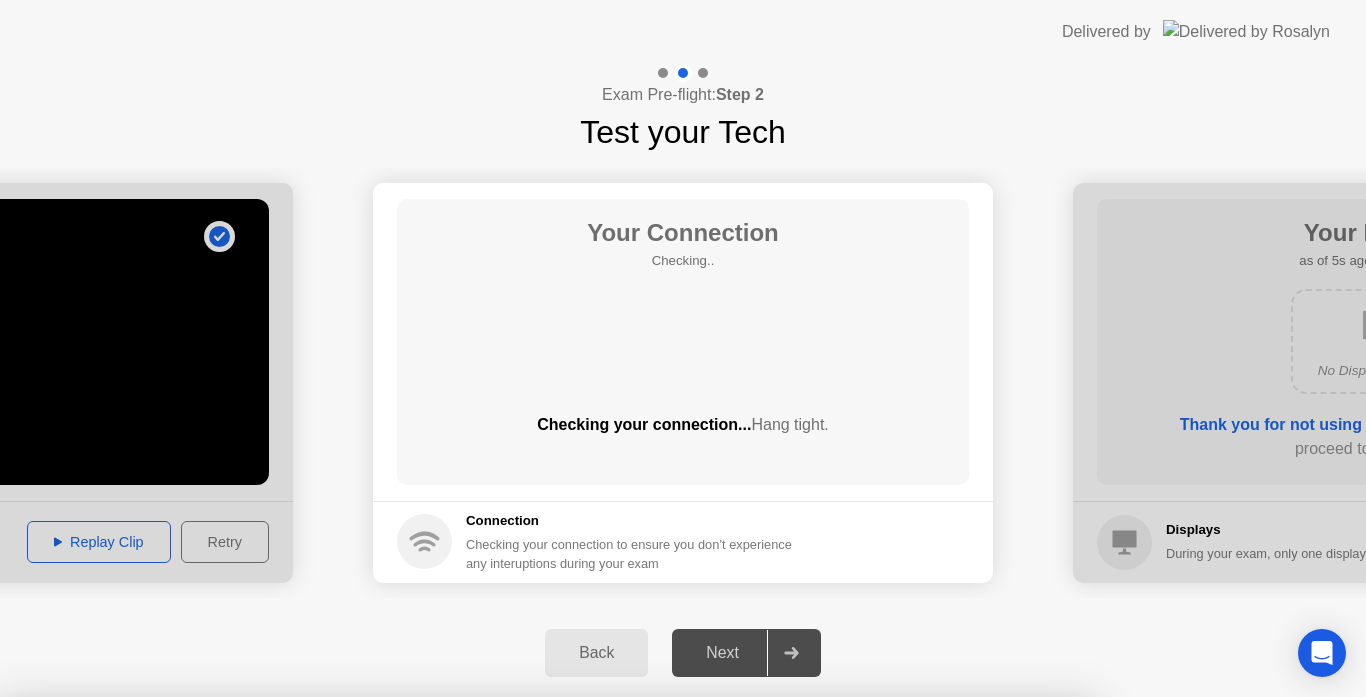 click on "Close" at bounding box center (465, 935) 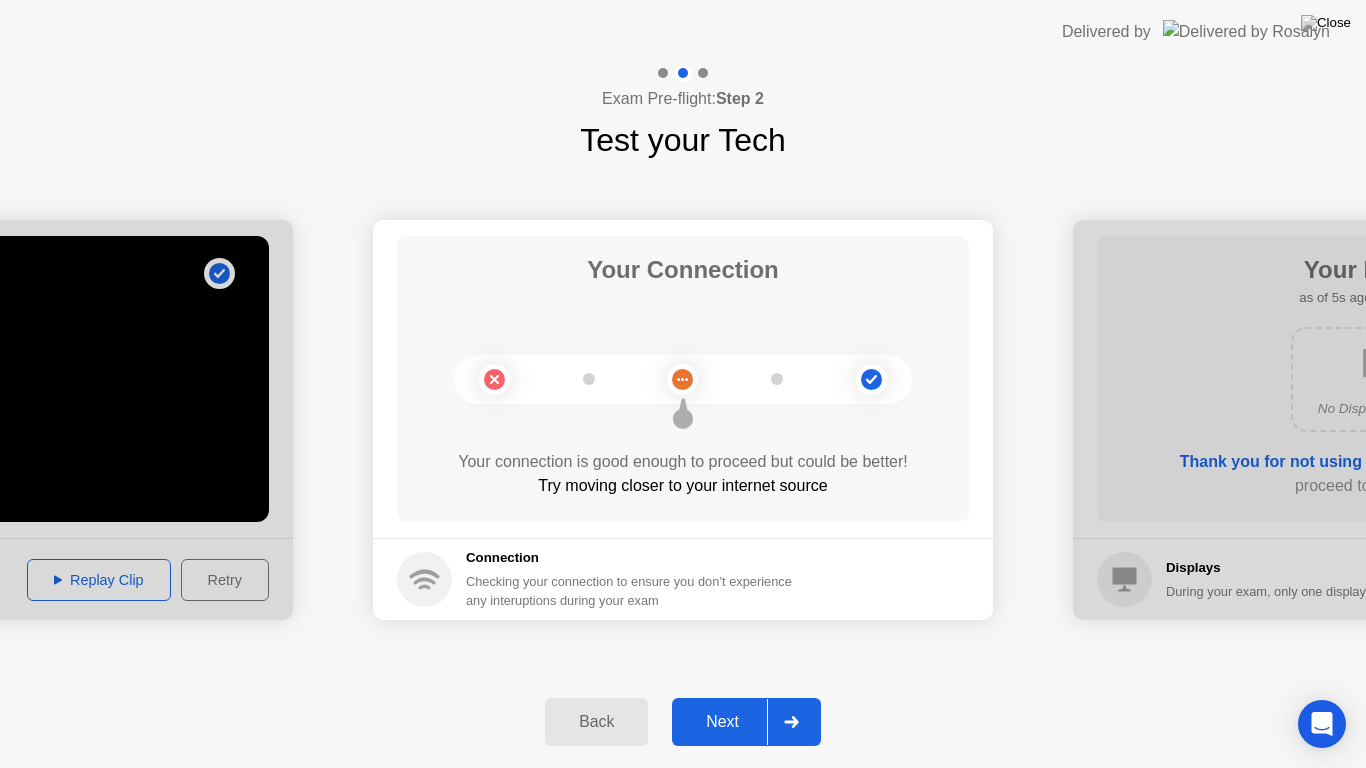 click on "Next" 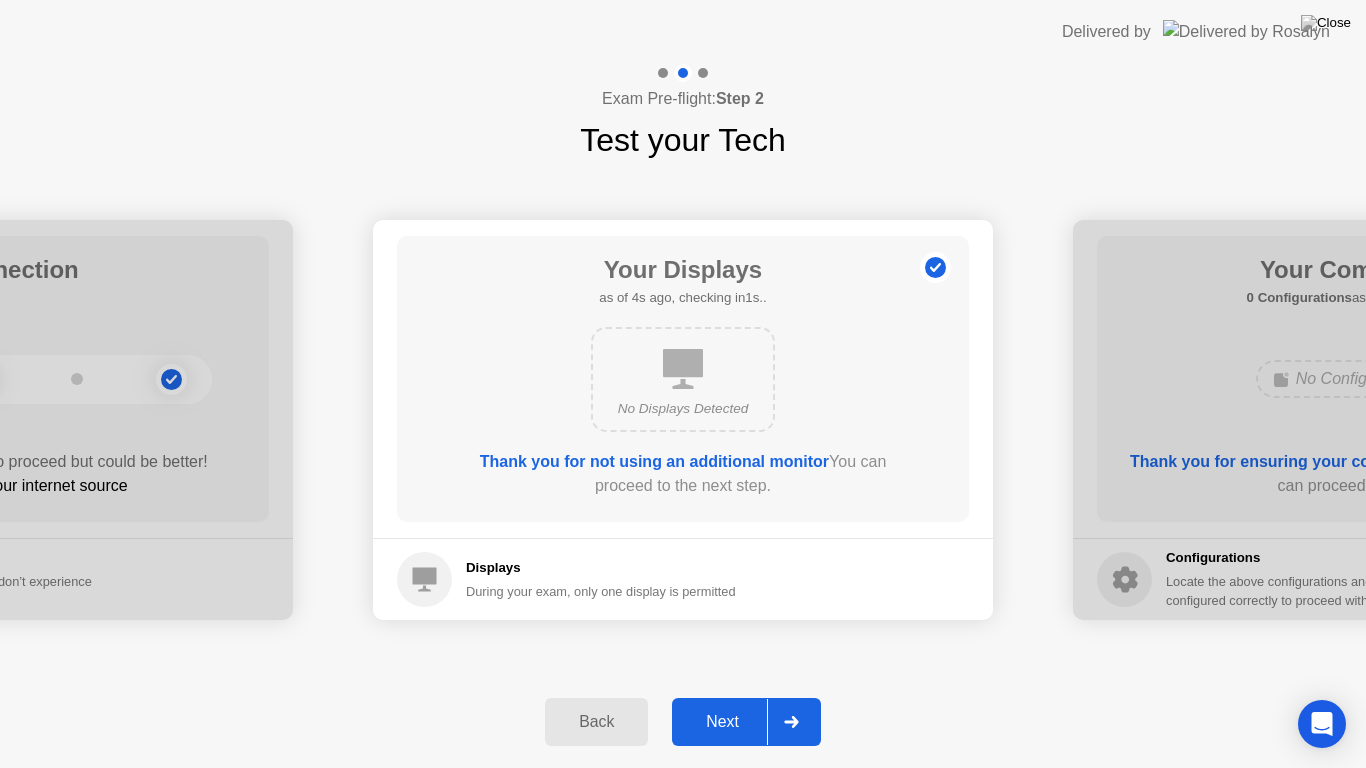 click on "Next" 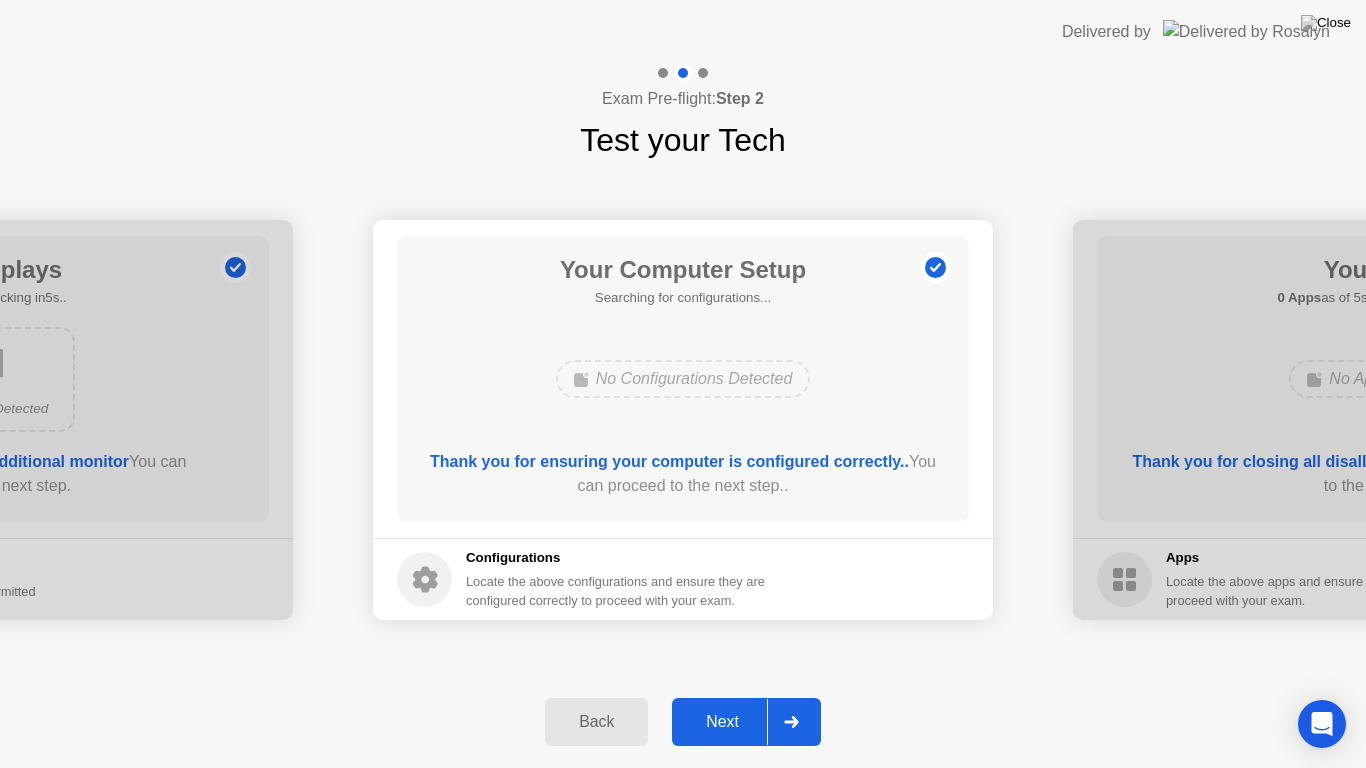 click on "Next" 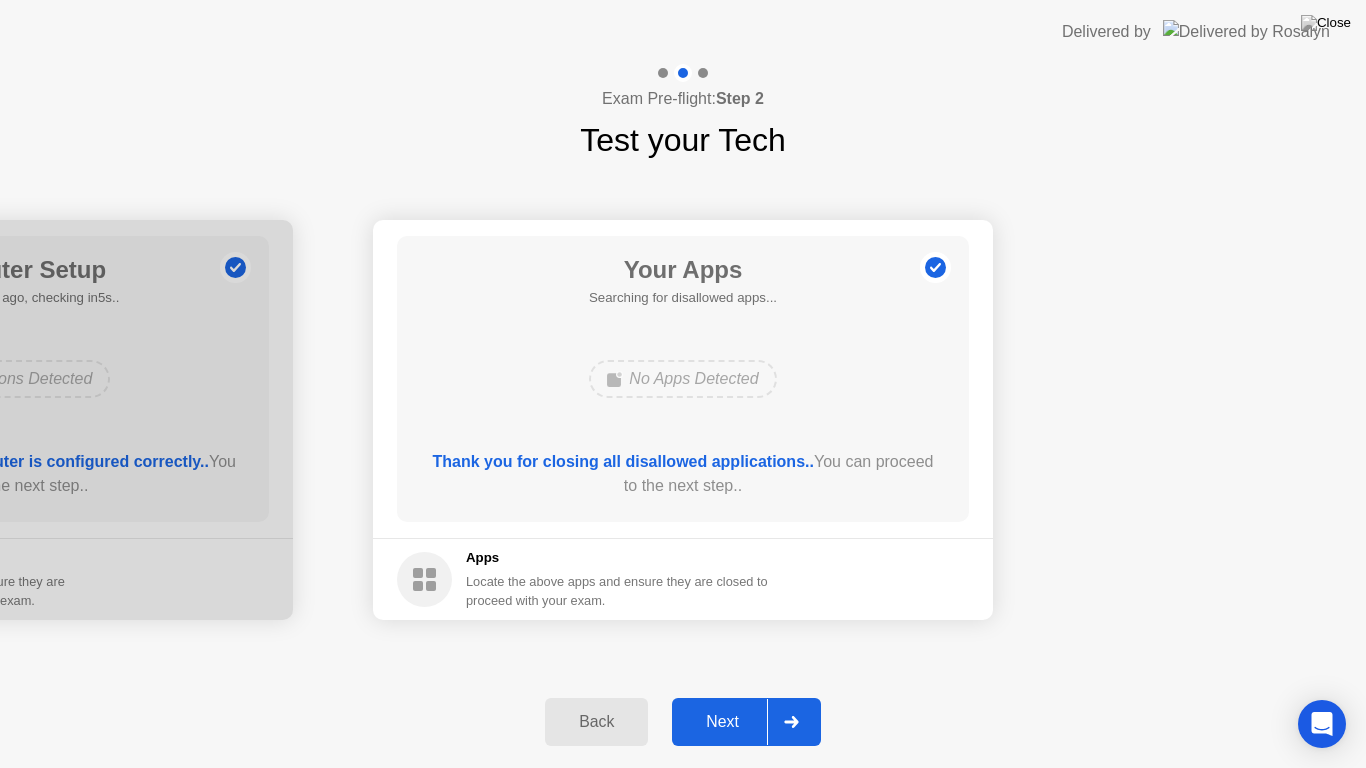 click on "Next" 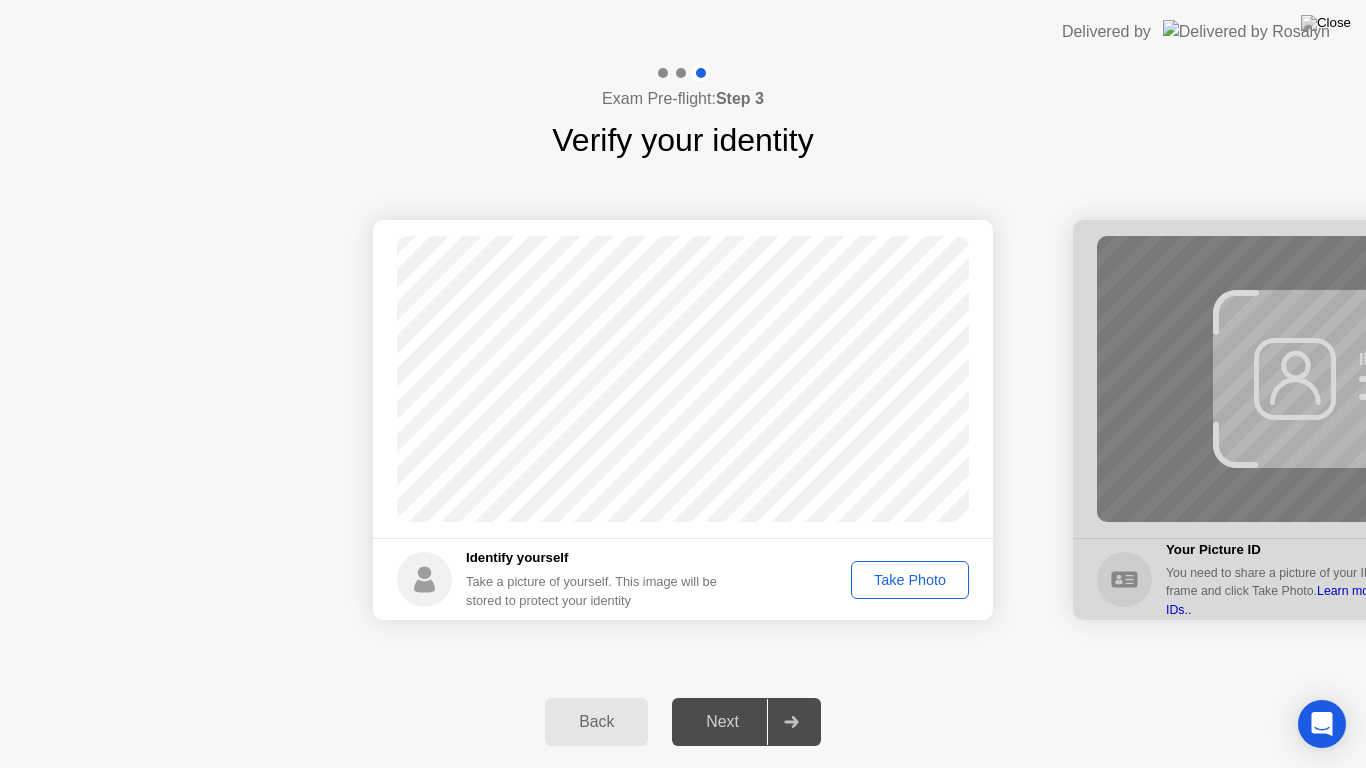 click on "Take Photo" 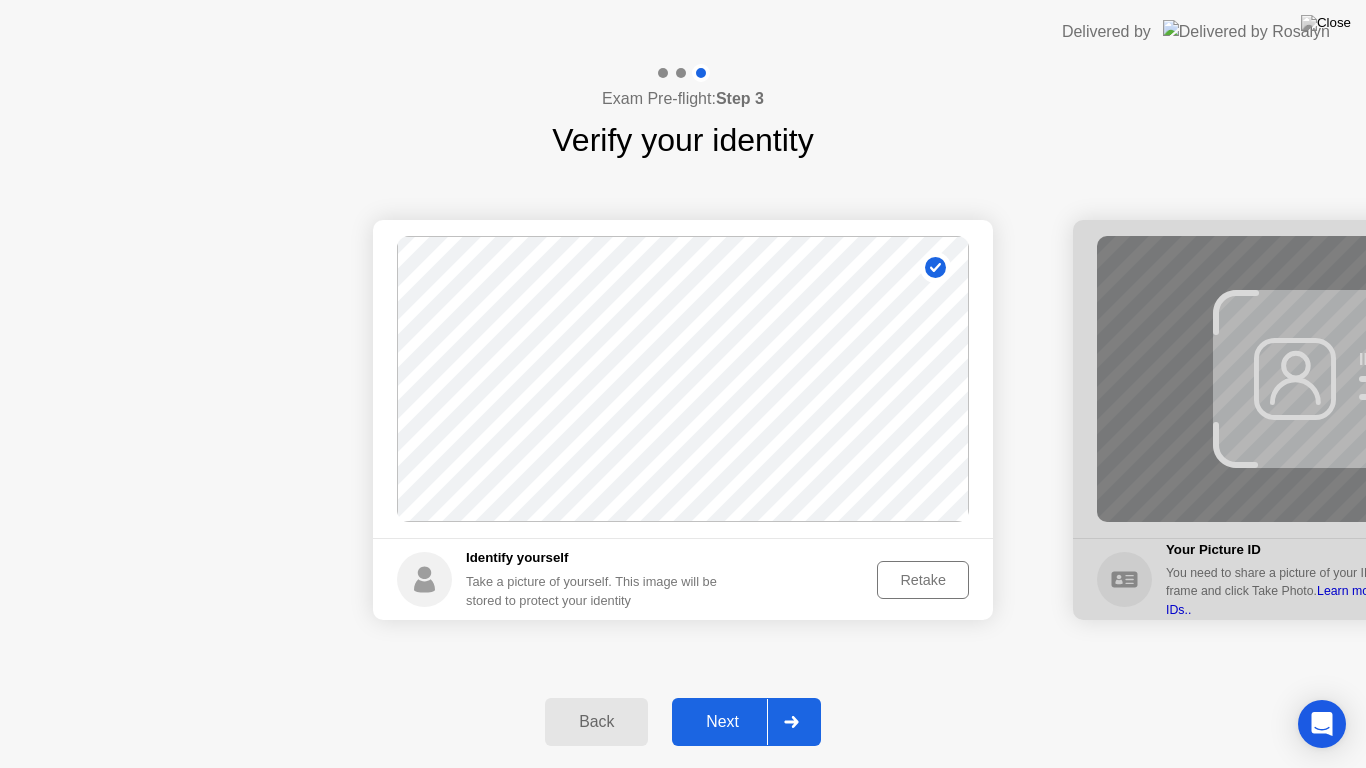 click 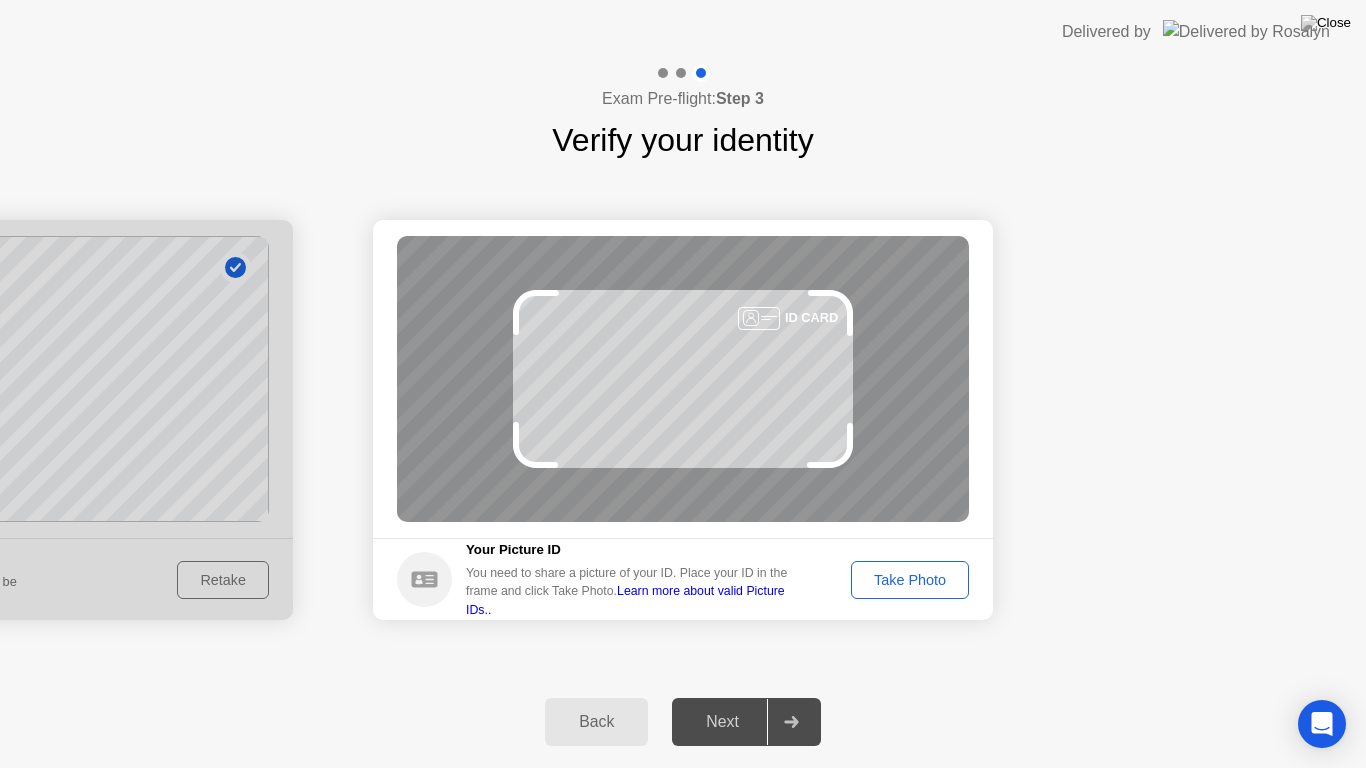click on "Take Photo" 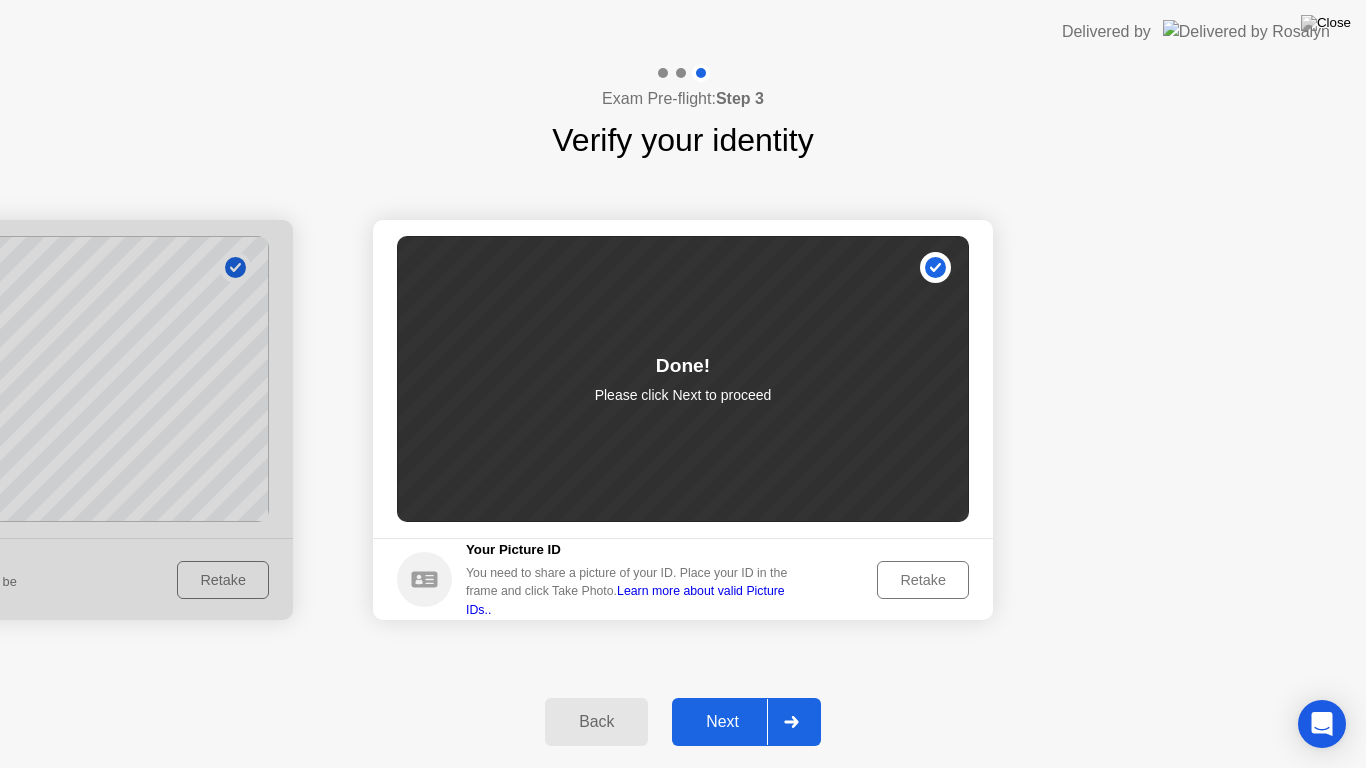 click on "Next" 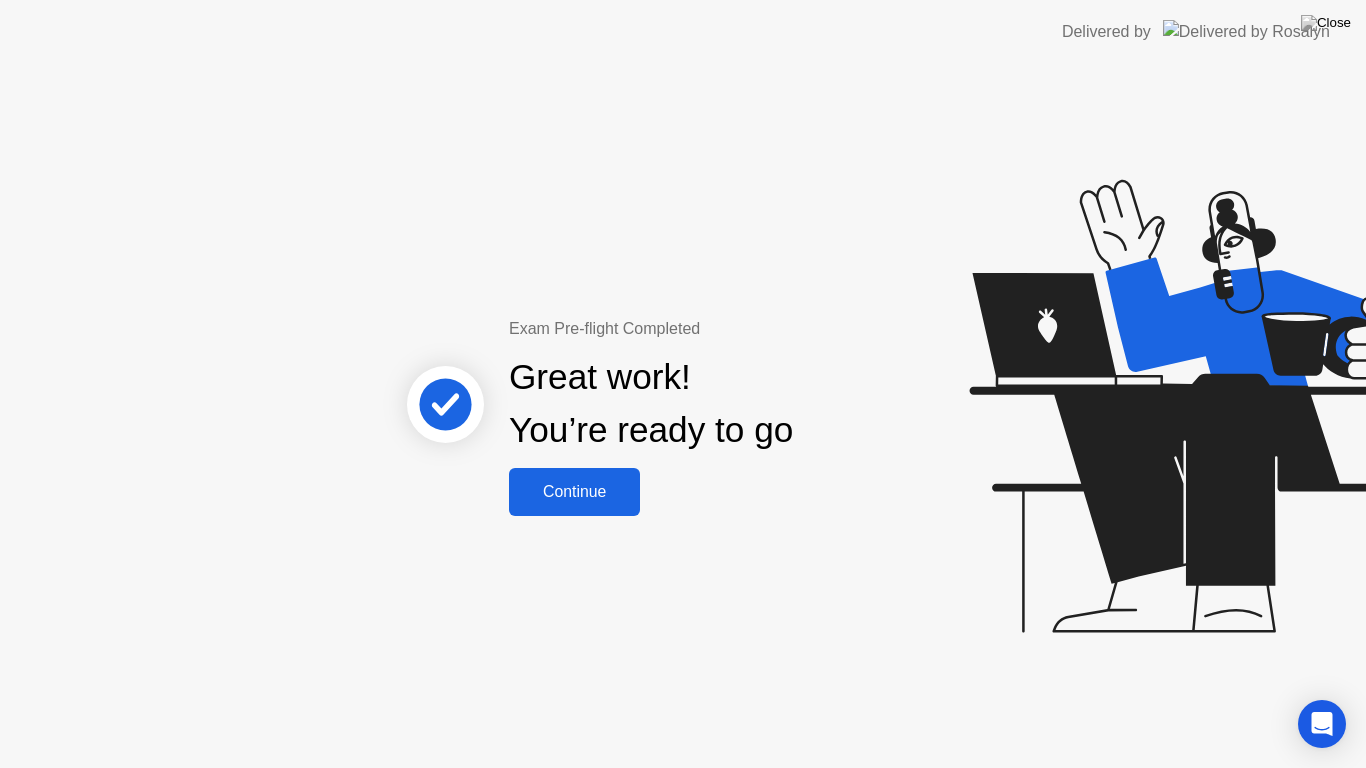 click on "Continue" 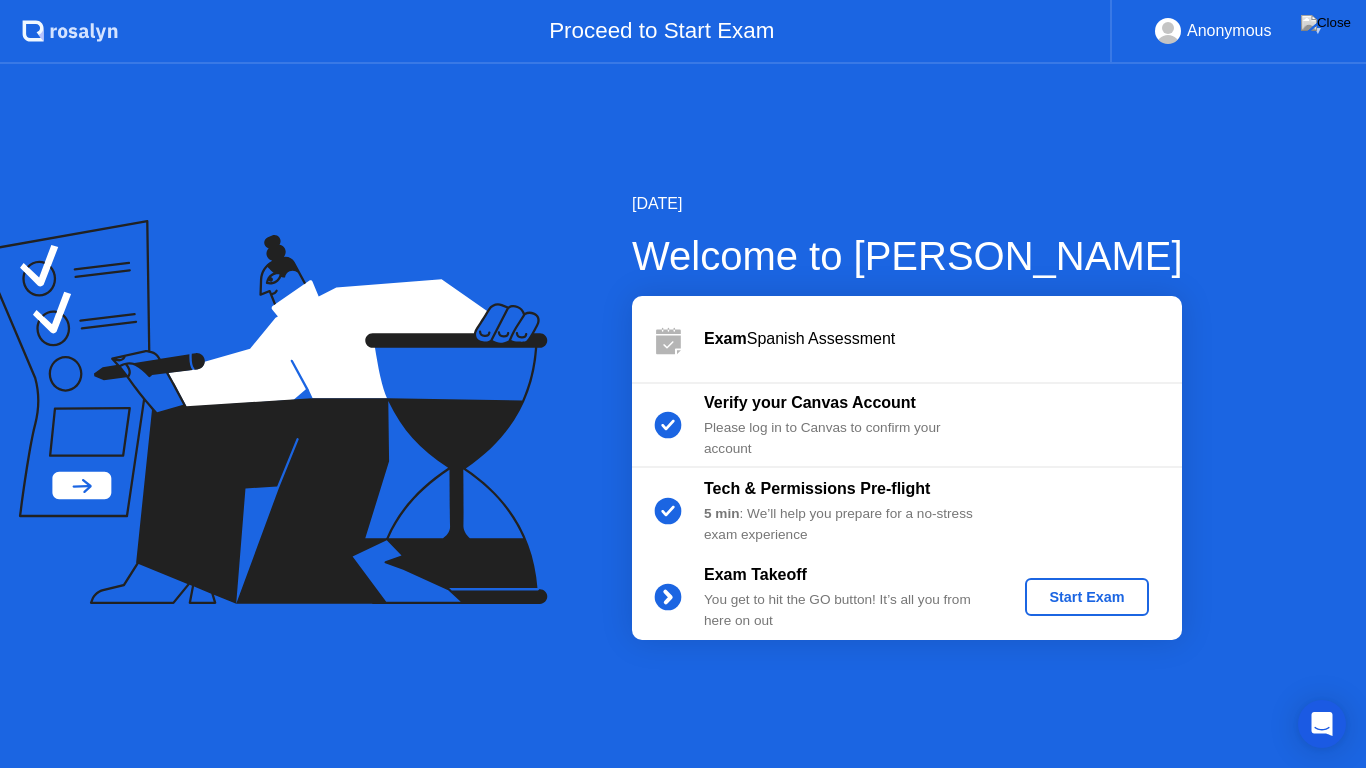 click on "Start Exam" 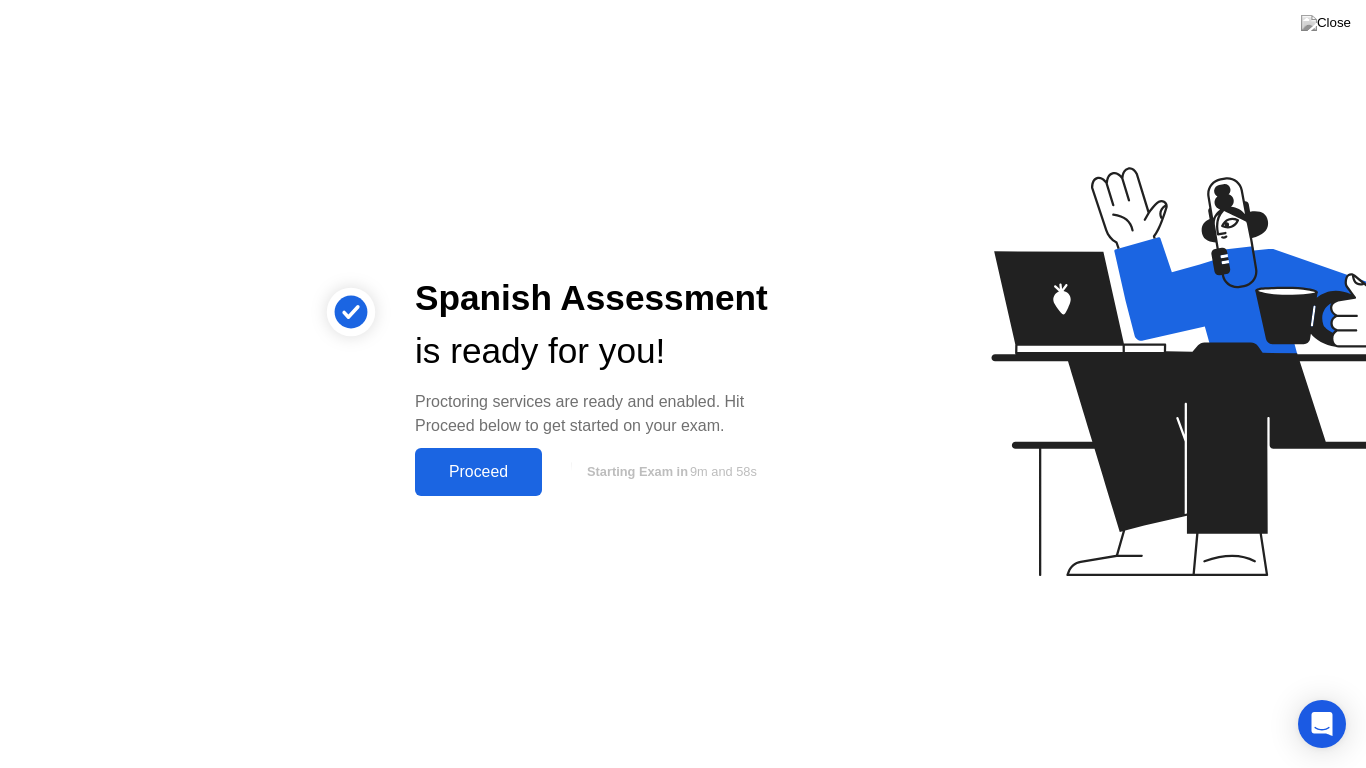 click on "Proceed" 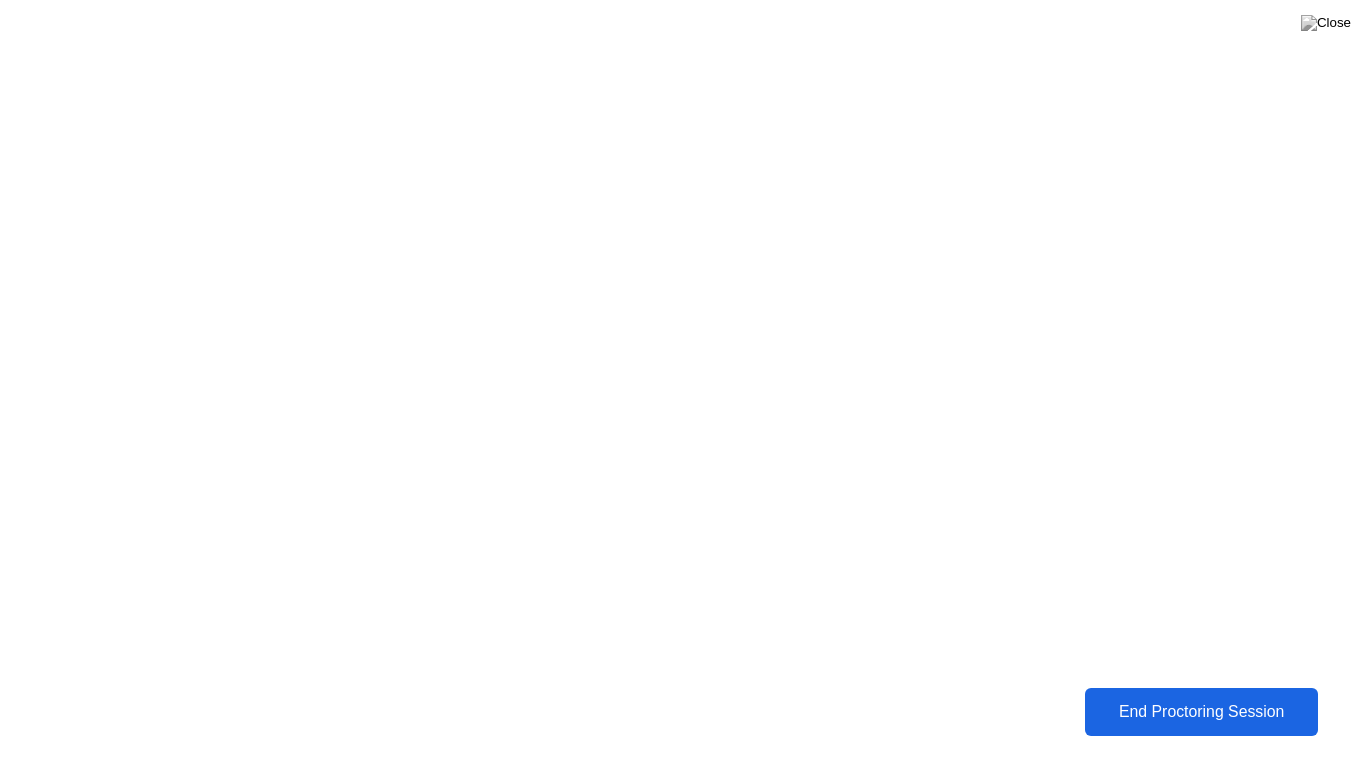 click on "End Proctoring Session" 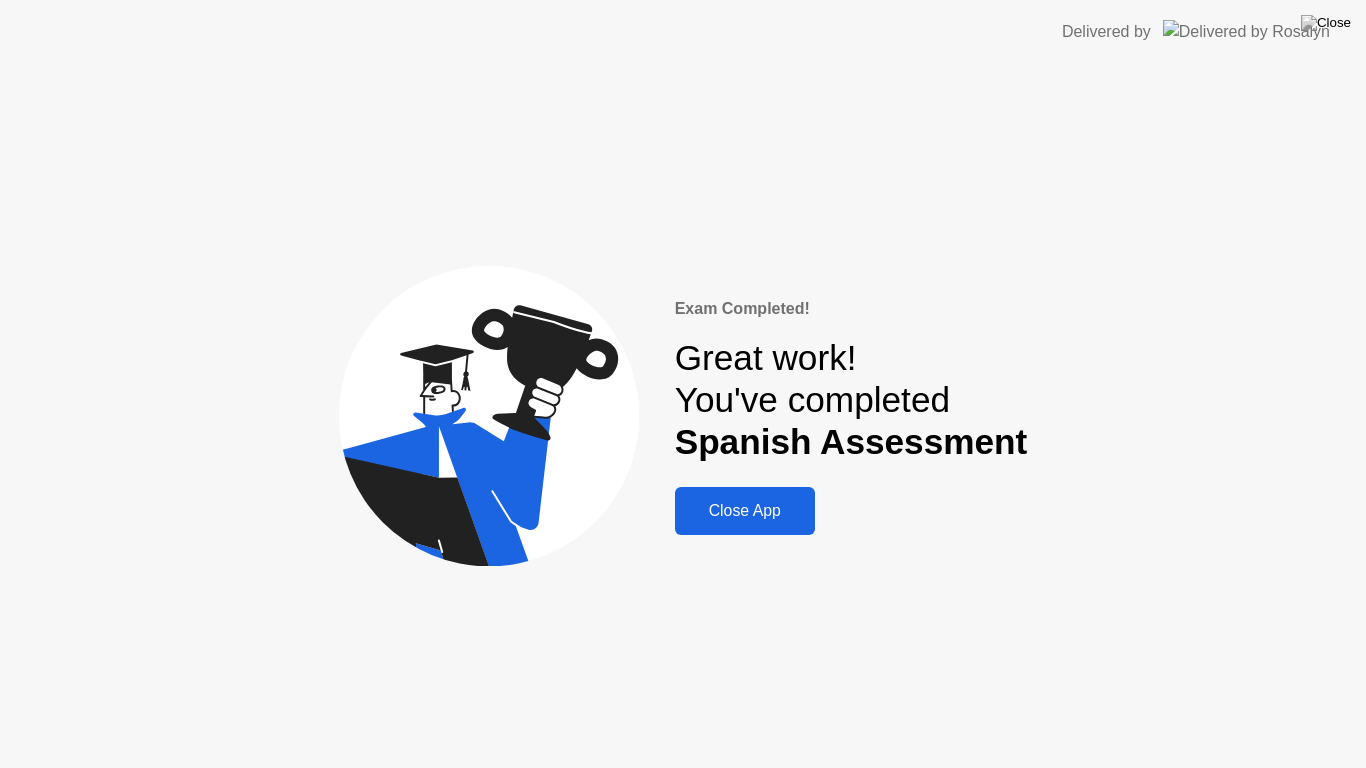 click on "Close App" 